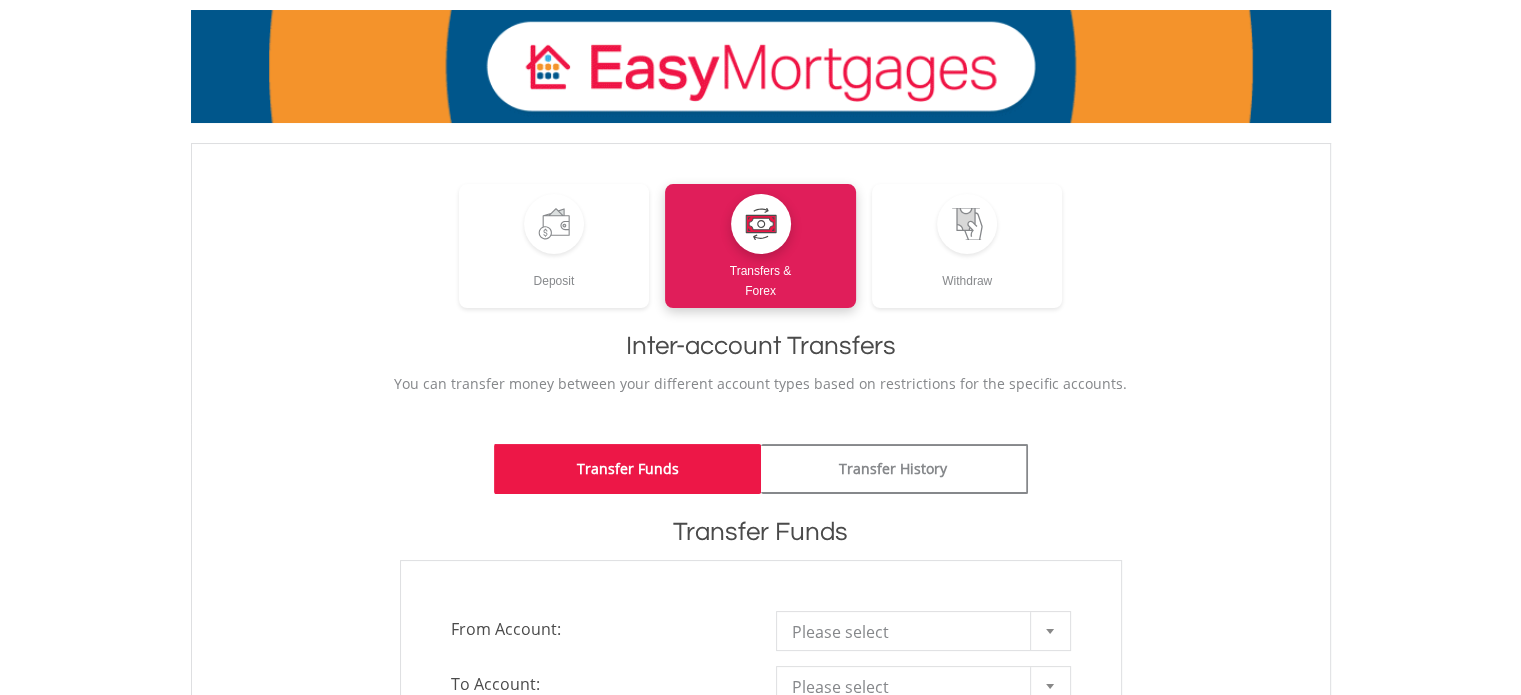 scroll, scrollTop: 300, scrollLeft: 0, axis: vertical 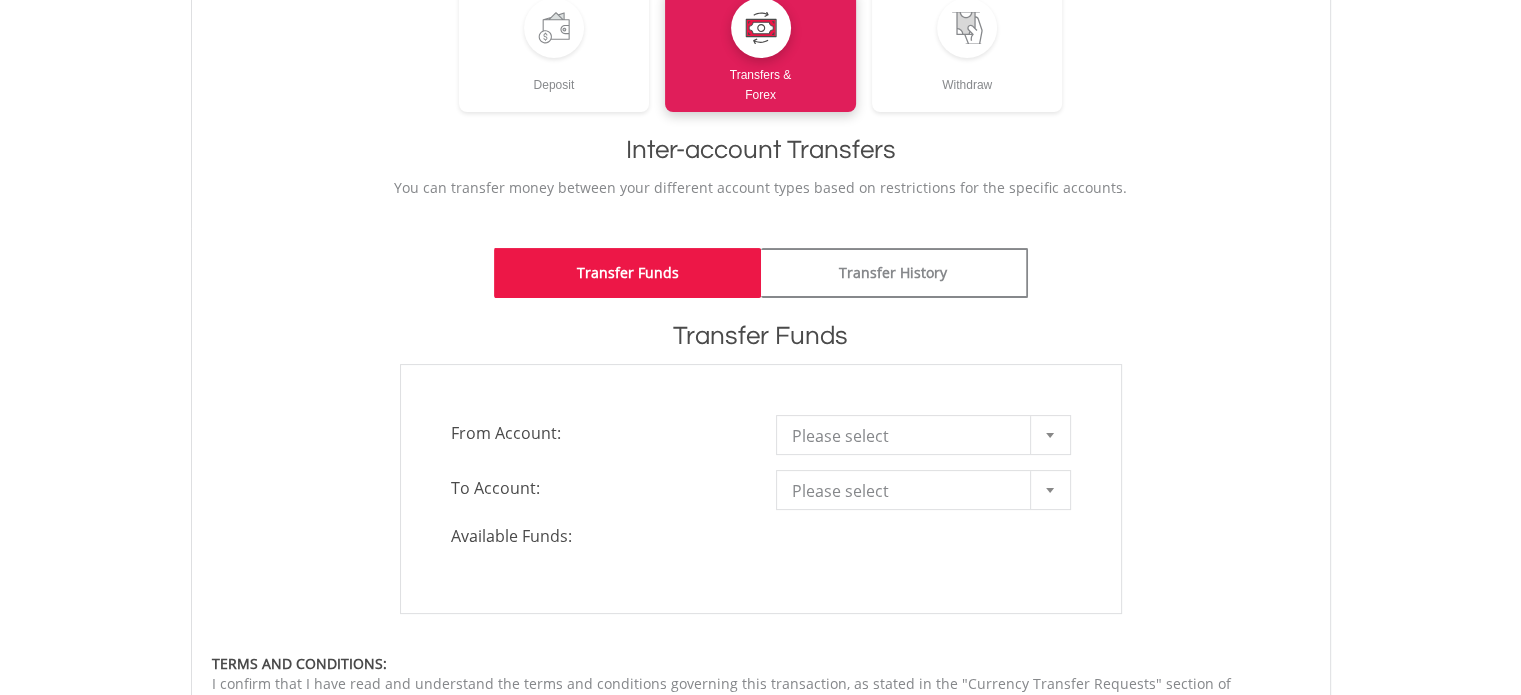 click on "Please select" at bounding box center [908, 436] 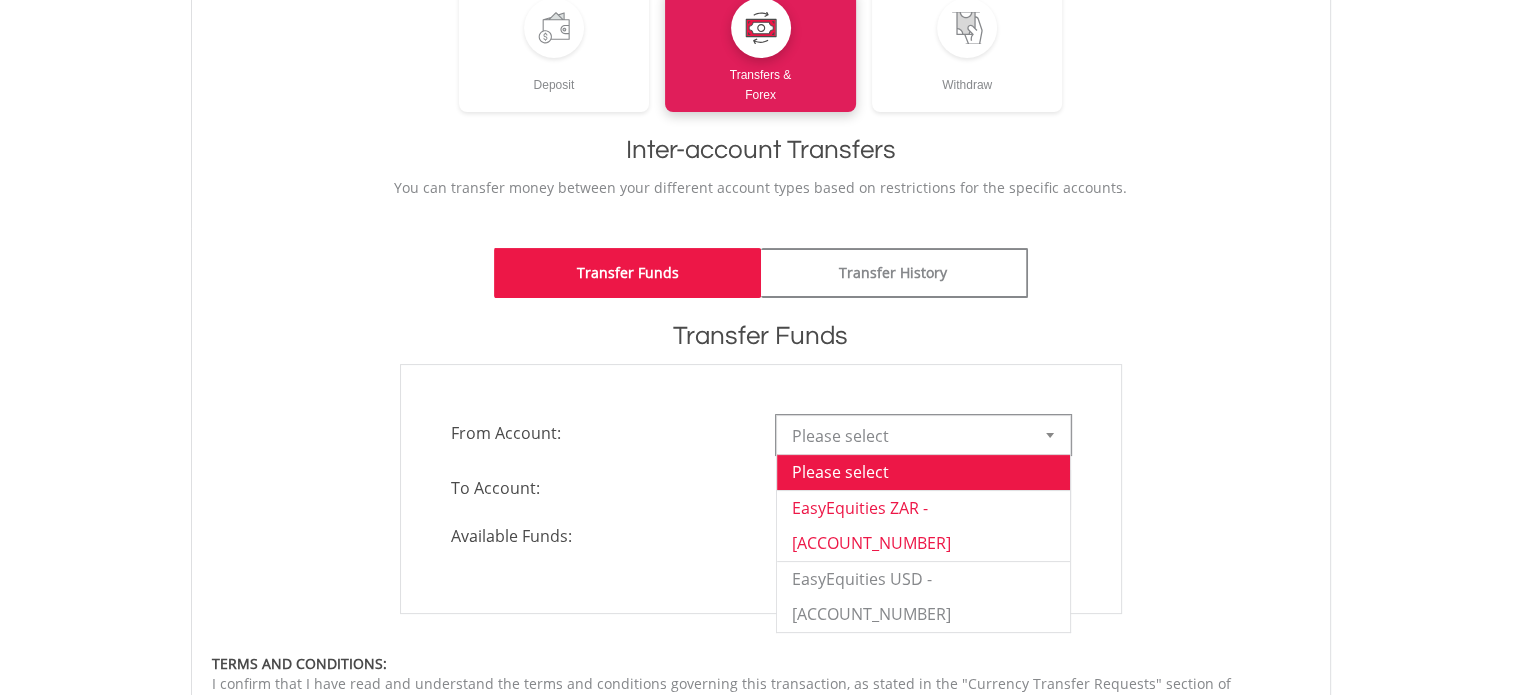click on "EasyEquities ZAR - [ACCOUNT_NUMBER]" at bounding box center [923, 525] 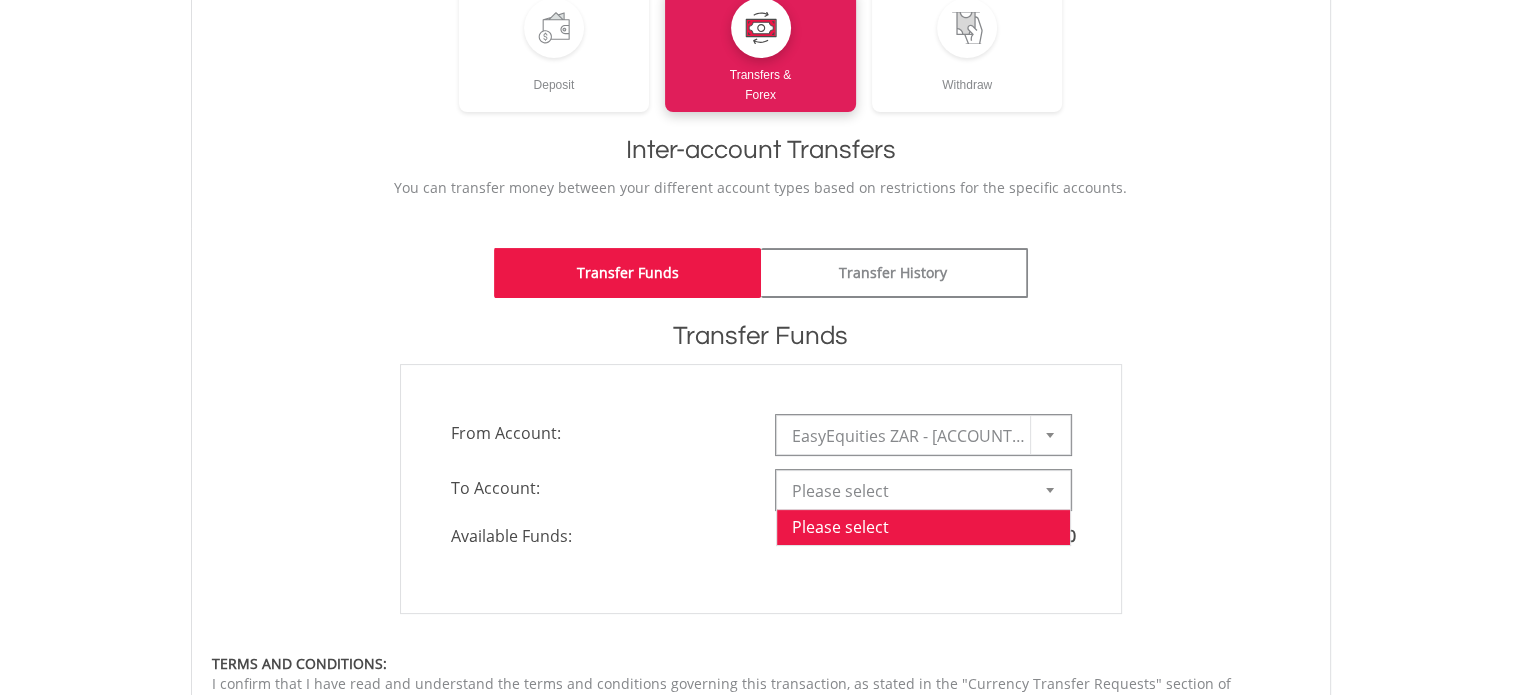 click on "Please select" at bounding box center (908, 491) 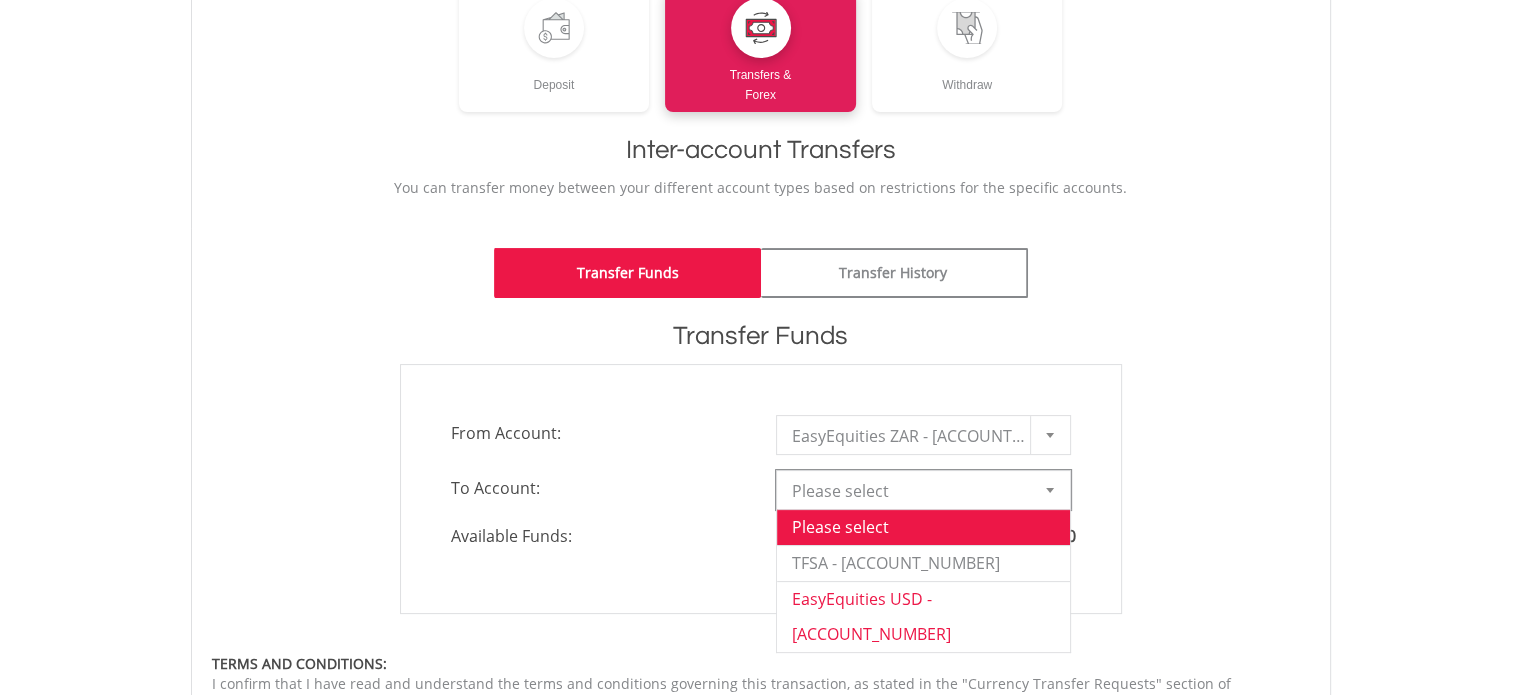 click on "EasyEquities USD - [ACCOUNT_NUMBER]" at bounding box center [923, 616] 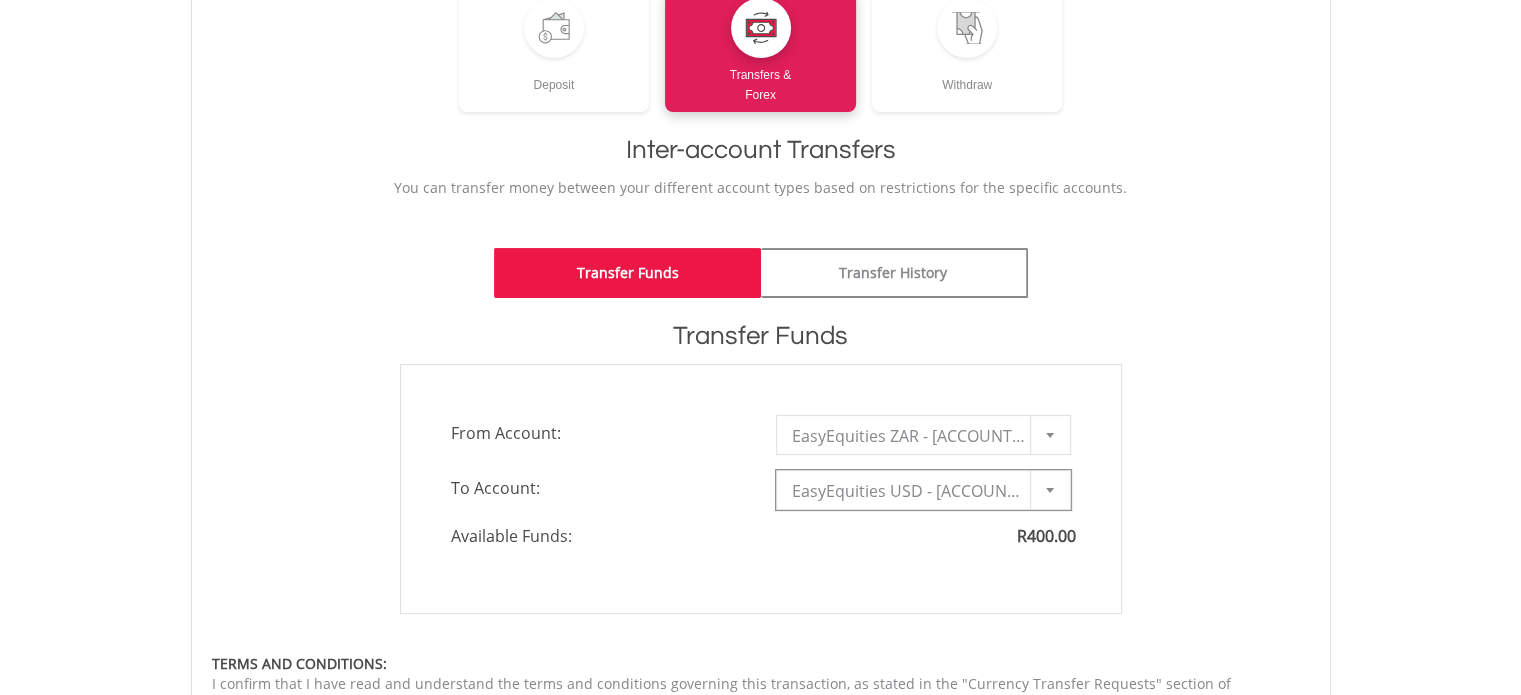type on "*" 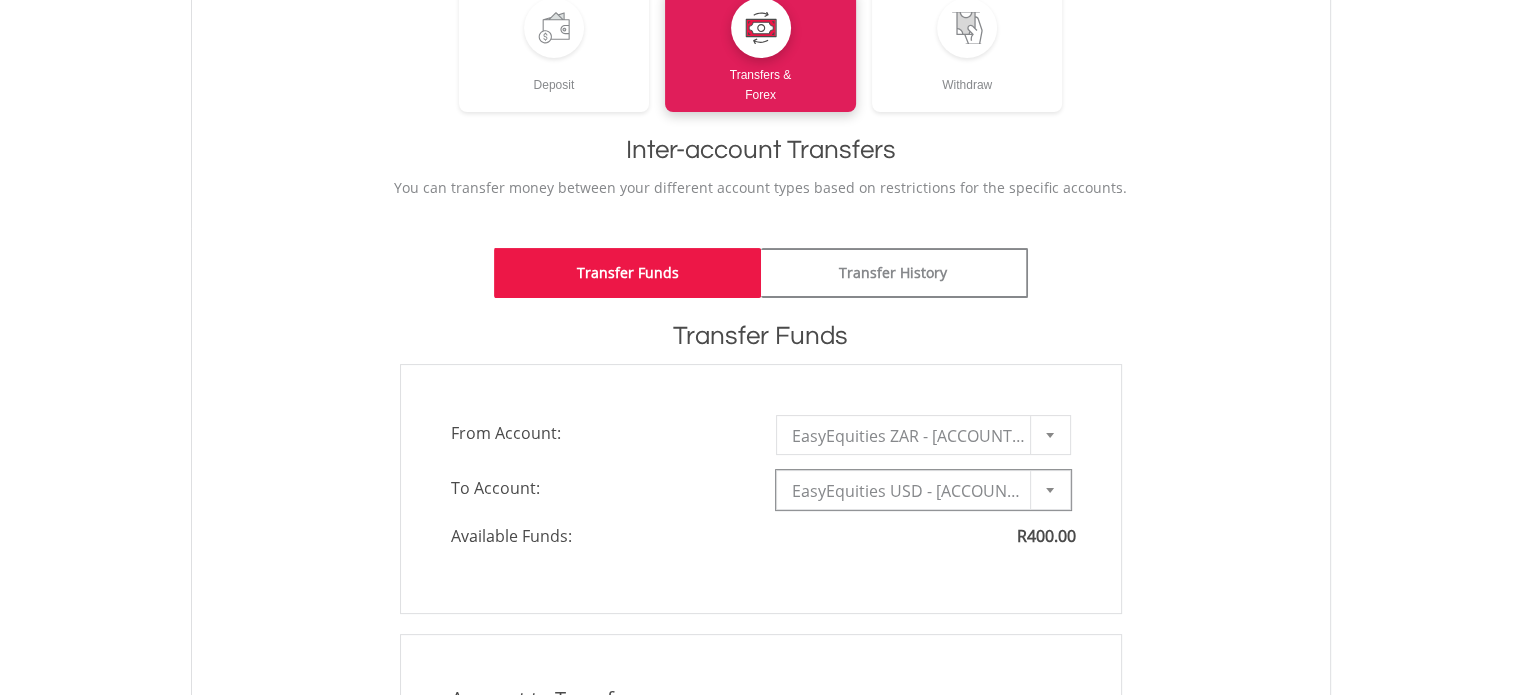scroll, scrollTop: 700, scrollLeft: 0, axis: vertical 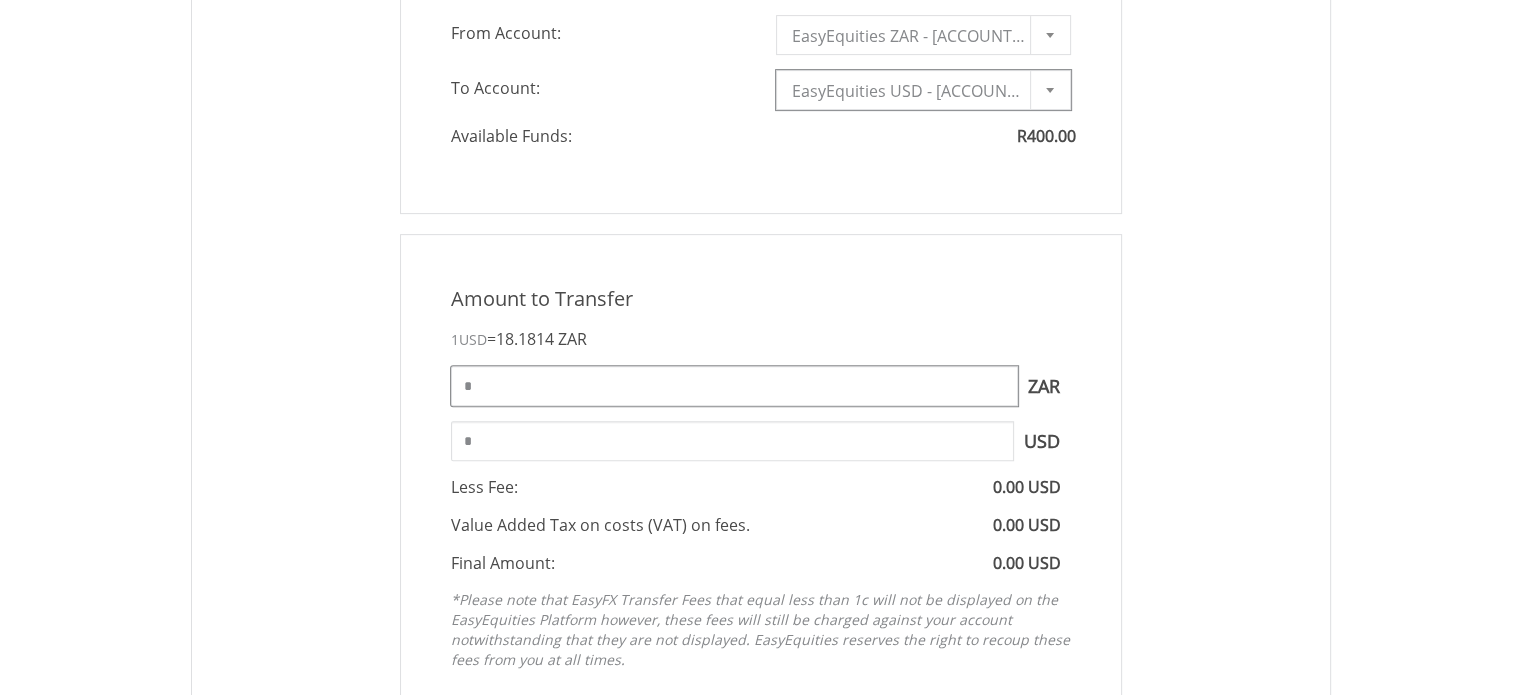 click on "*" at bounding box center (734, 386) 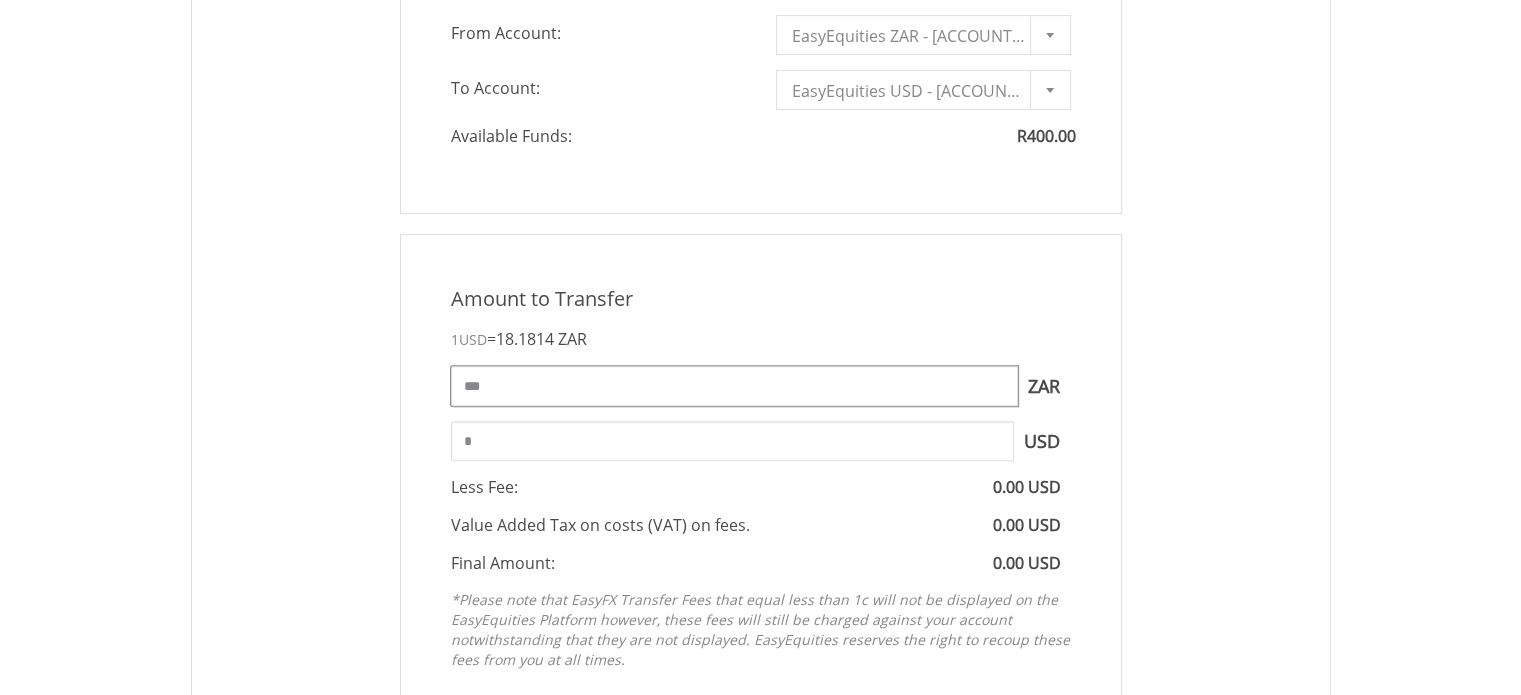 type on "***" 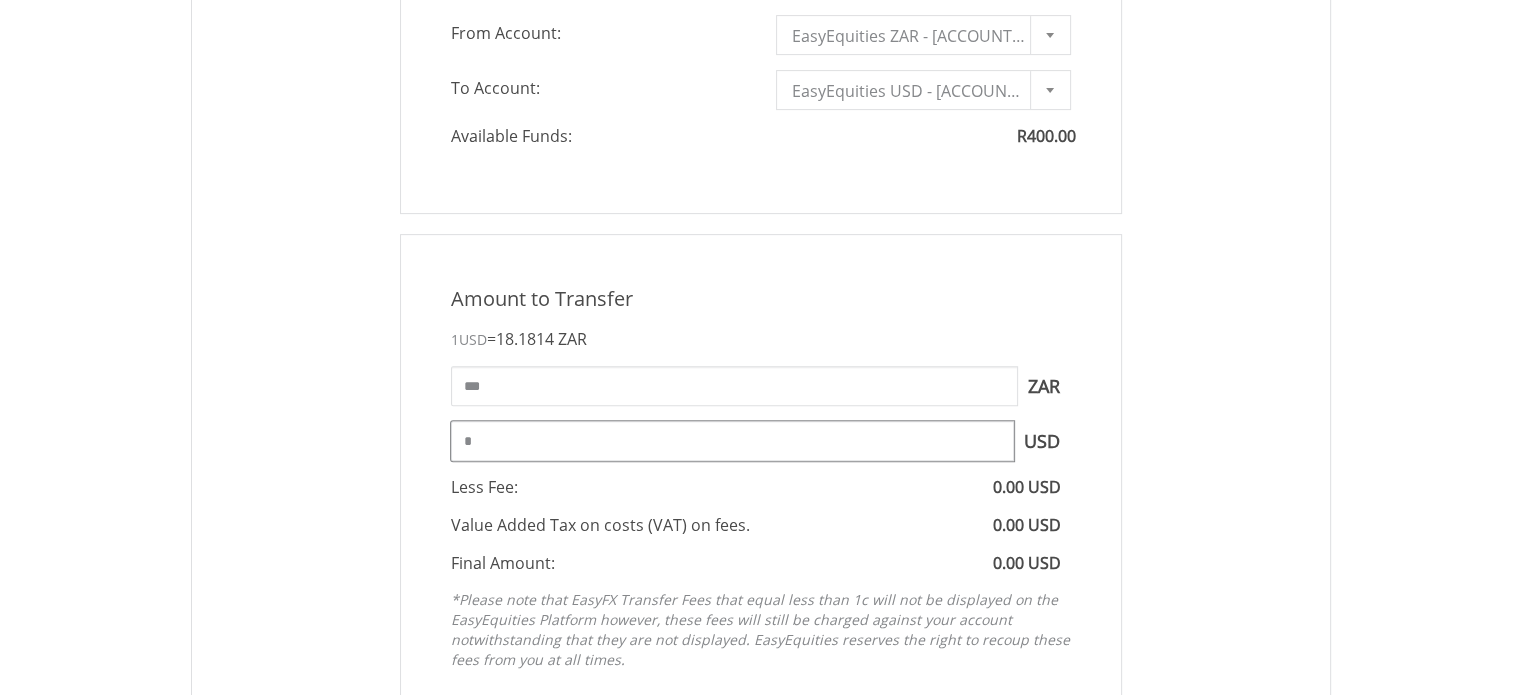click on "*" at bounding box center (732, 441) 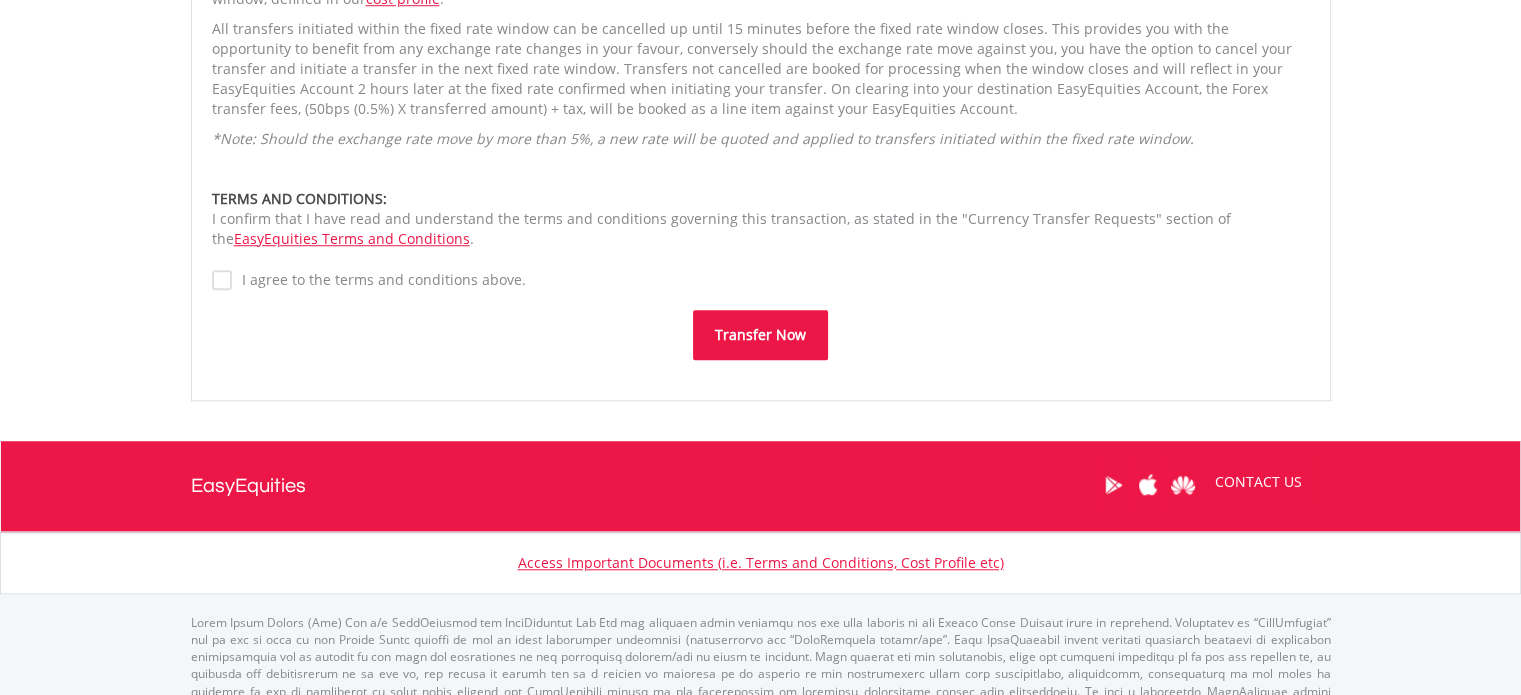 scroll, scrollTop: 1592, scrollLeft: 0, axis: vertical 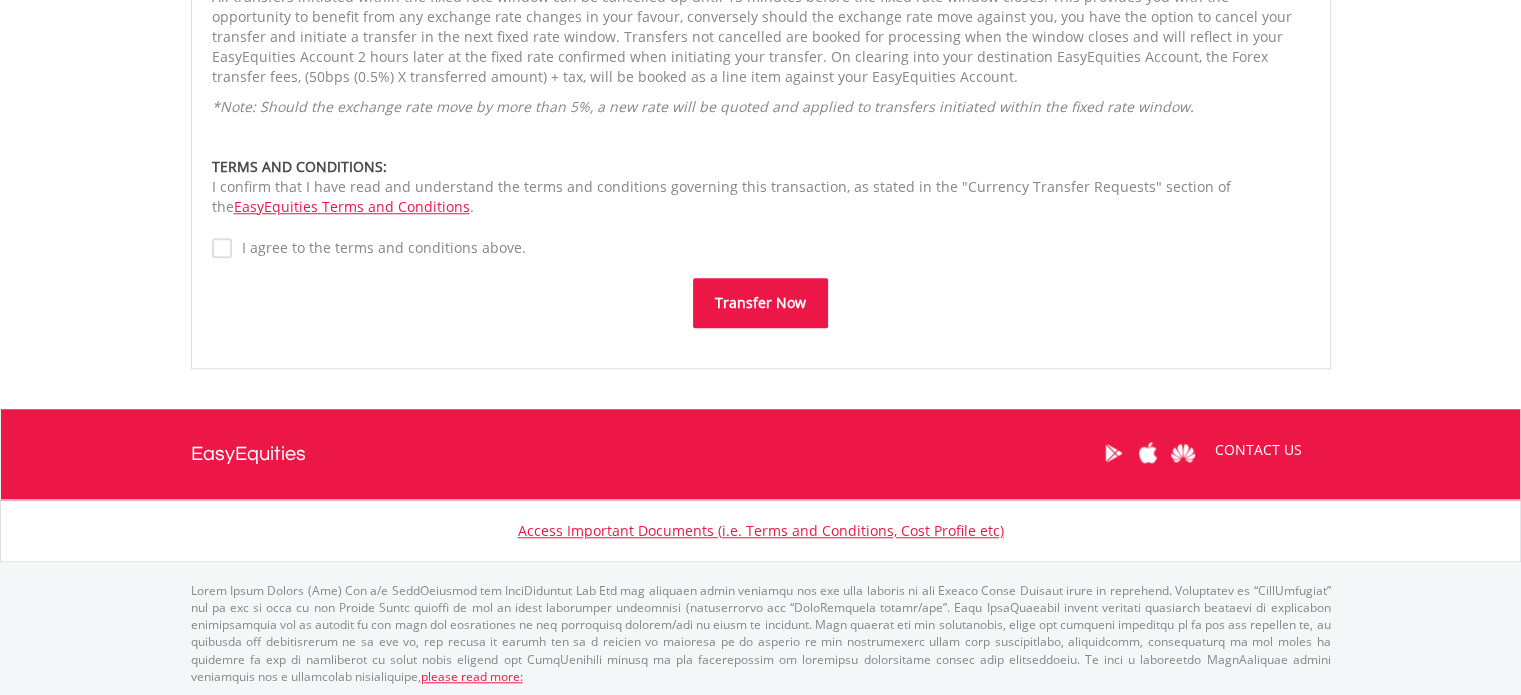 click on "Transfer Now" at bounding box center (760, 303) 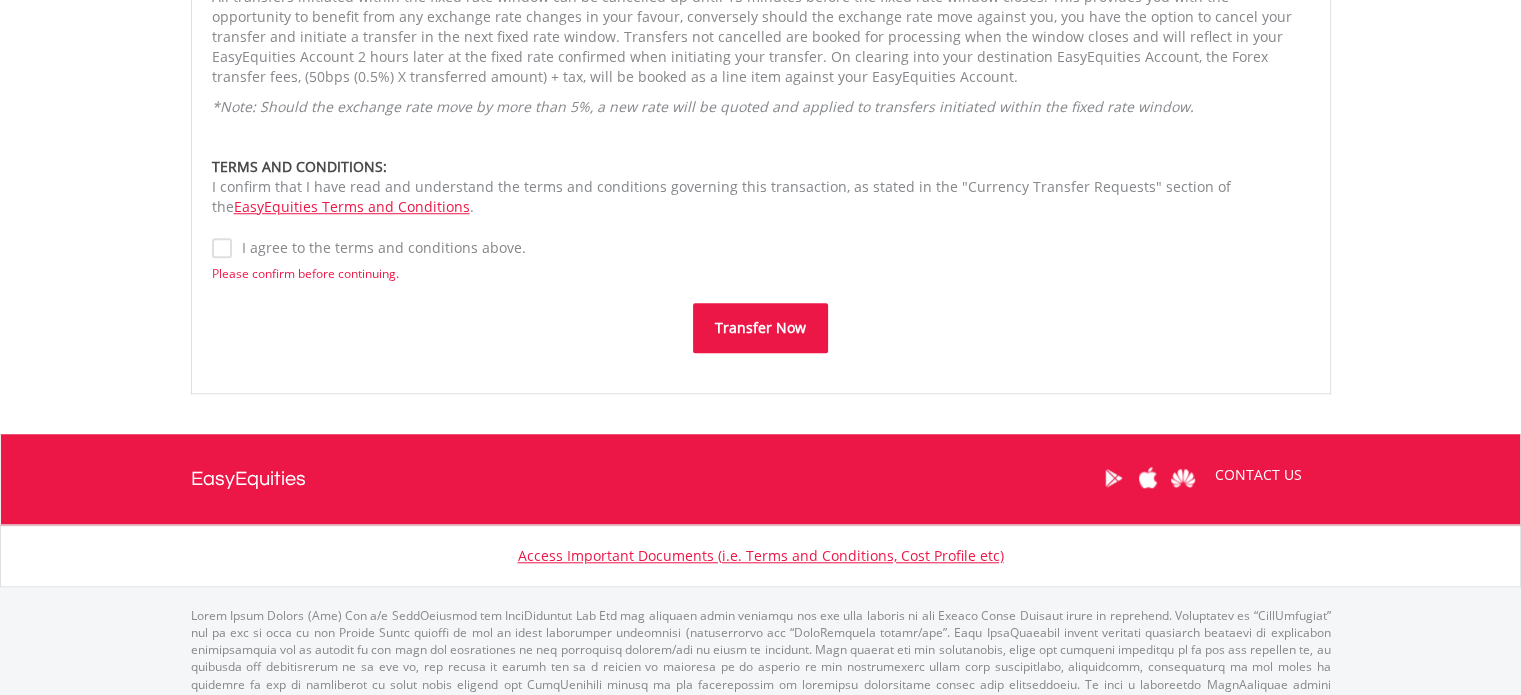 click on "I agree to the terms and conditions above." at bounding box center (379, 248) 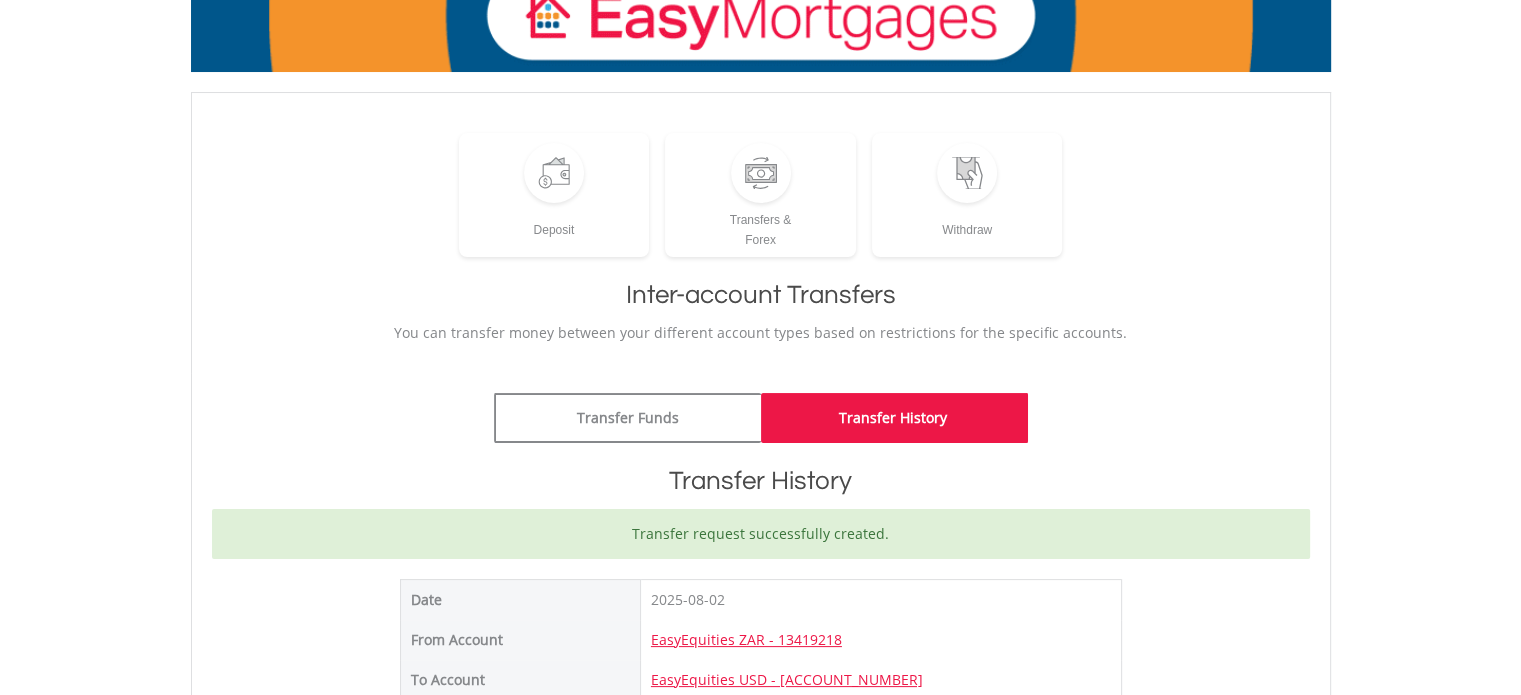 scroll, scrollTop: 0, scrollLeft: 0, axis: both 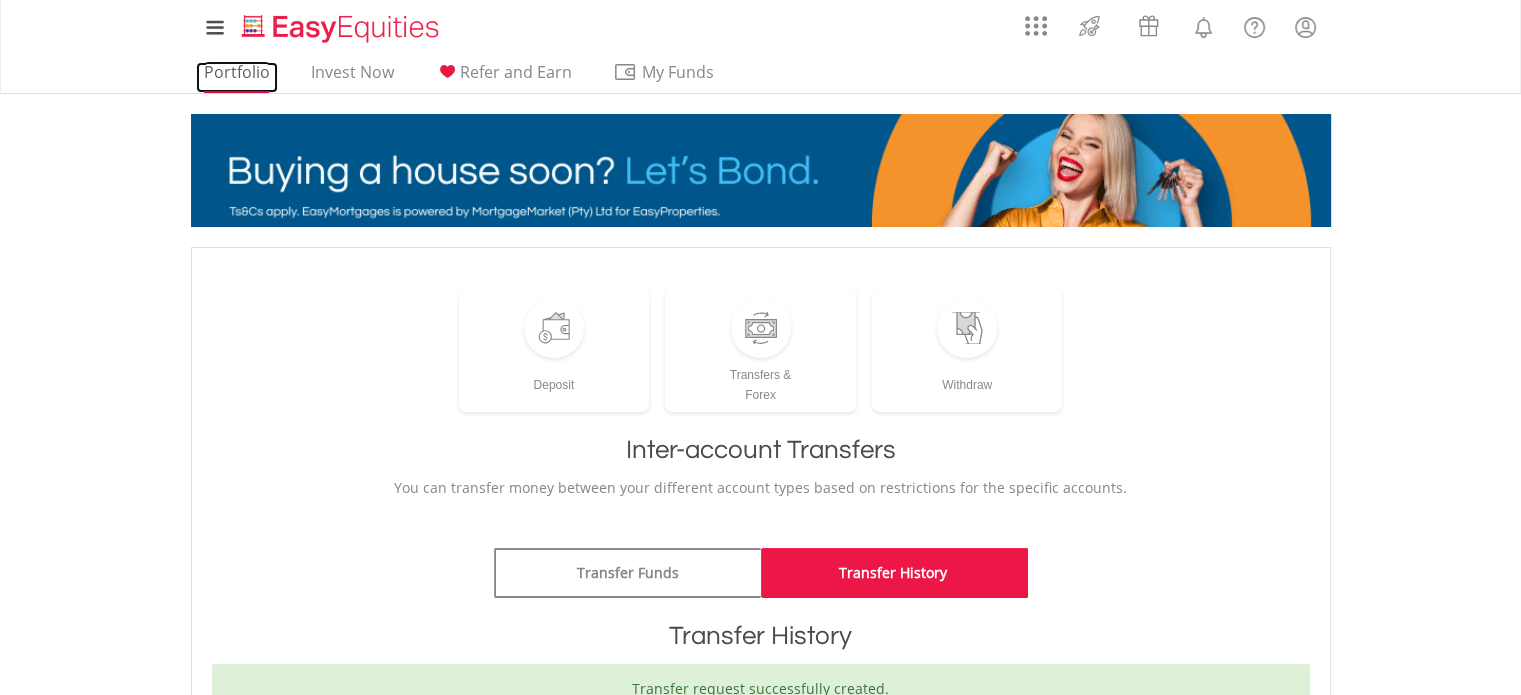 click on "Portfolio" at bounding box center (237, 77) 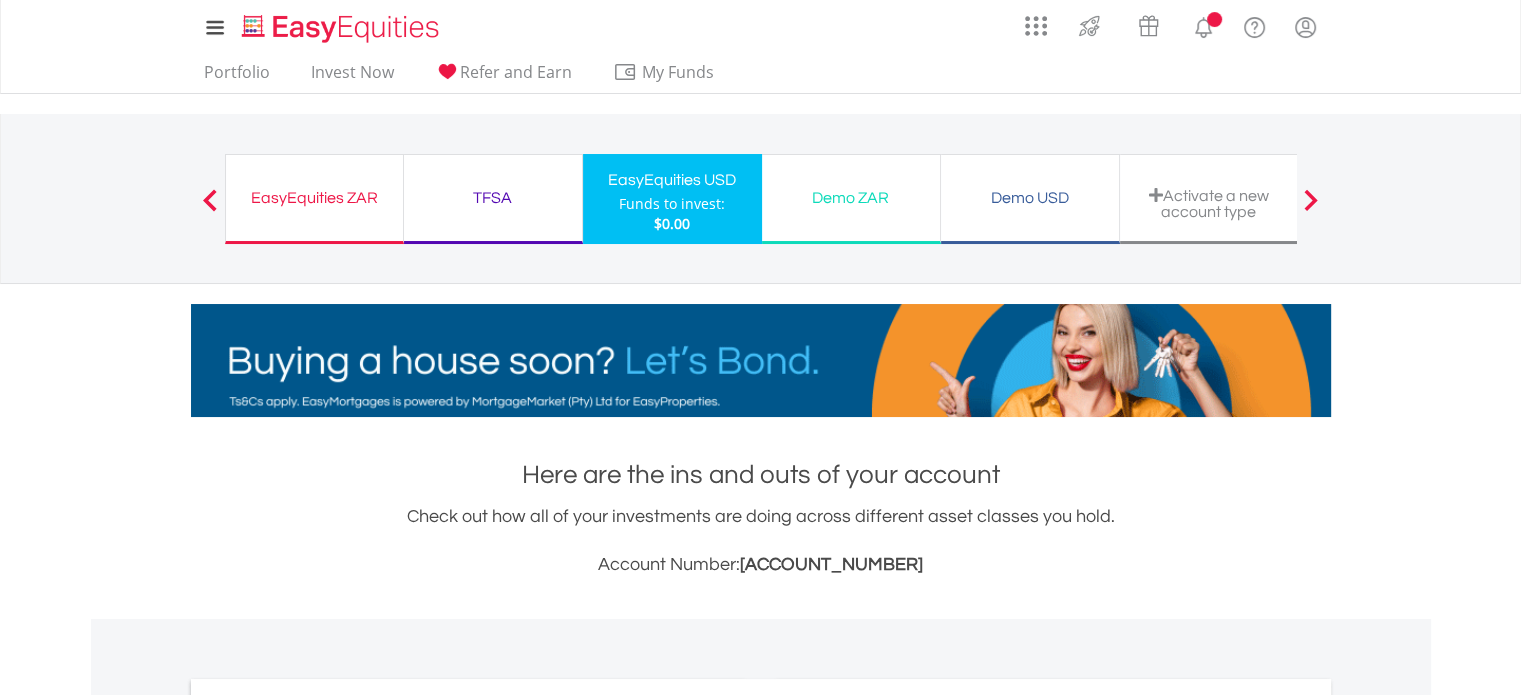 scroll, scrollTop: 400, scrollLeft: 0, axis: vertical 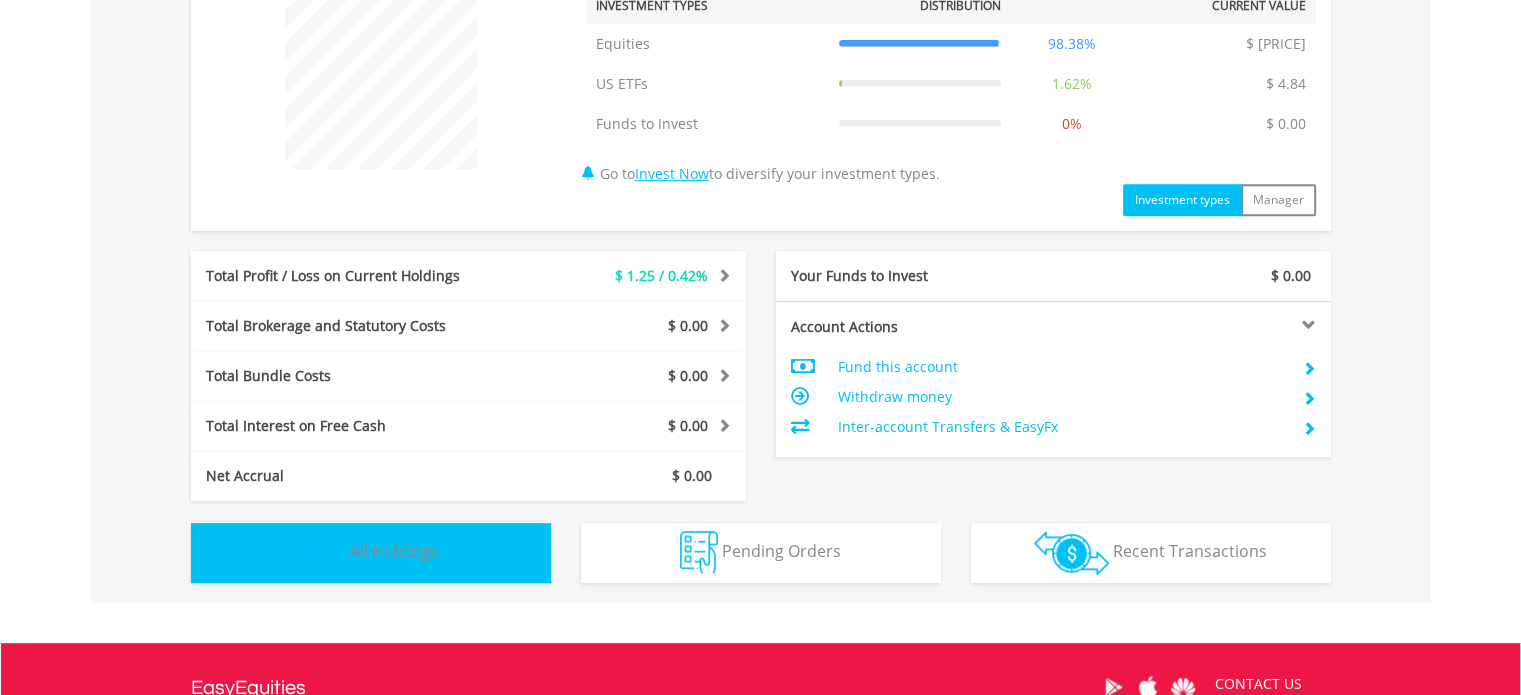 click on "Holdings
All Holdings" at bounding box center (371, 553) 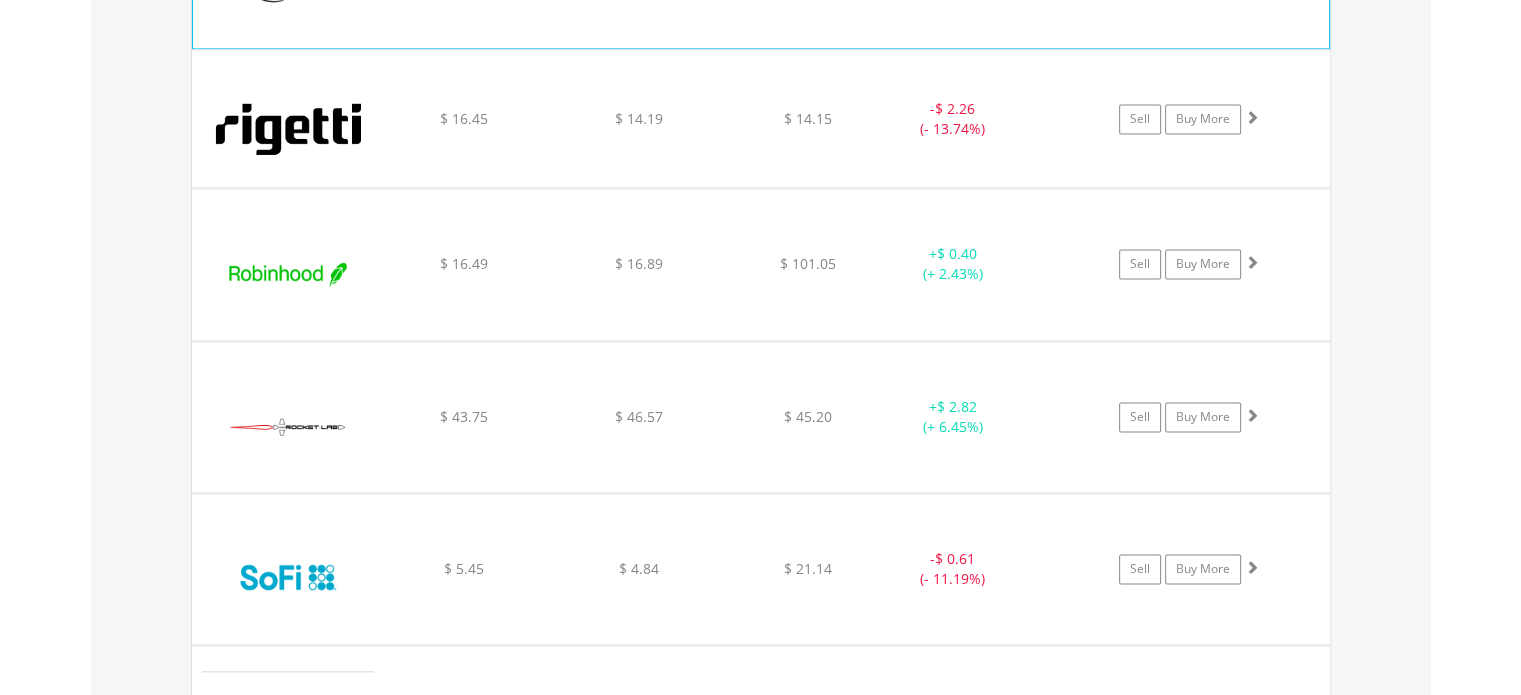 scroll, scrollTop: 2941, scrollLeft: 0, axis: vertical 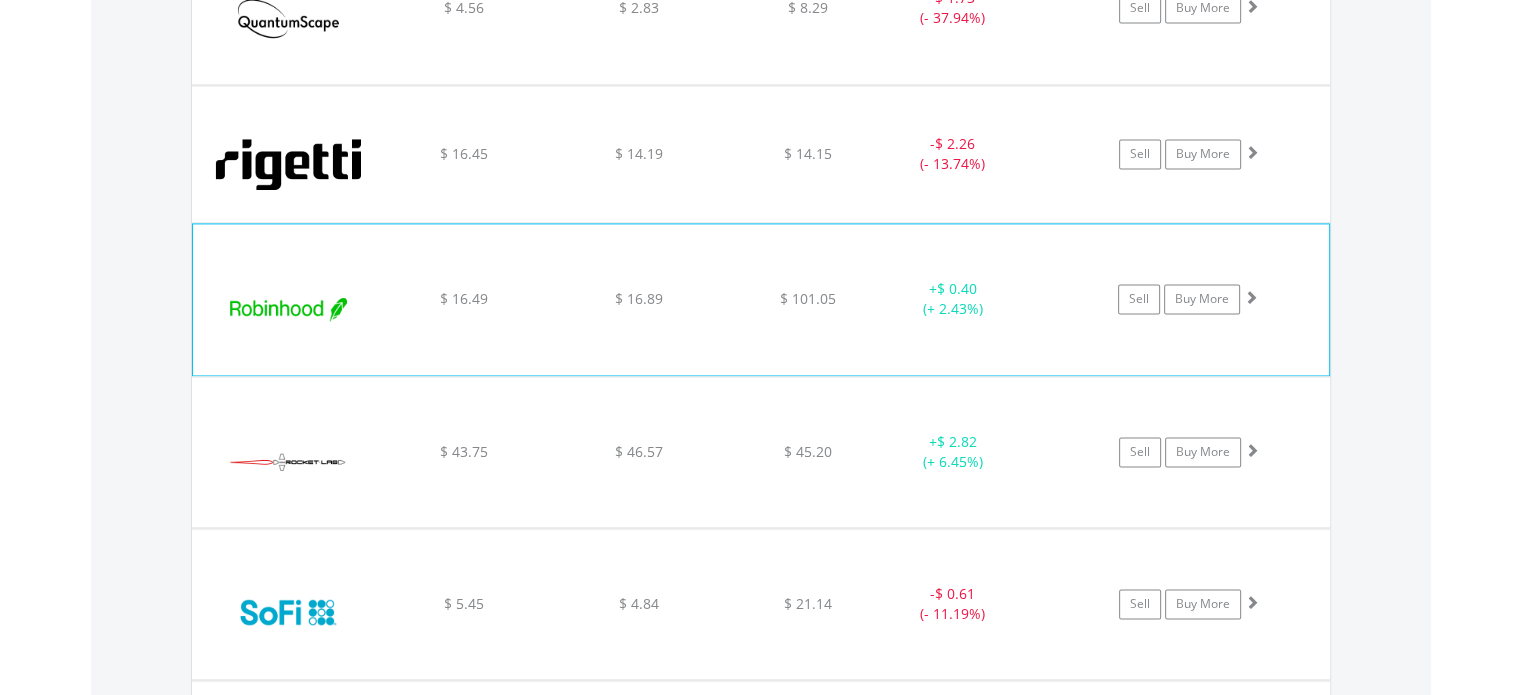 click on "Robinhood Markets Inc
$ [PRICE]
$ [PRICE]
$ [PRICE]
+  $ [PRICE] (+ [PERCENTAGE])
Sell
Buy More" at bounding box center [761, -1324] 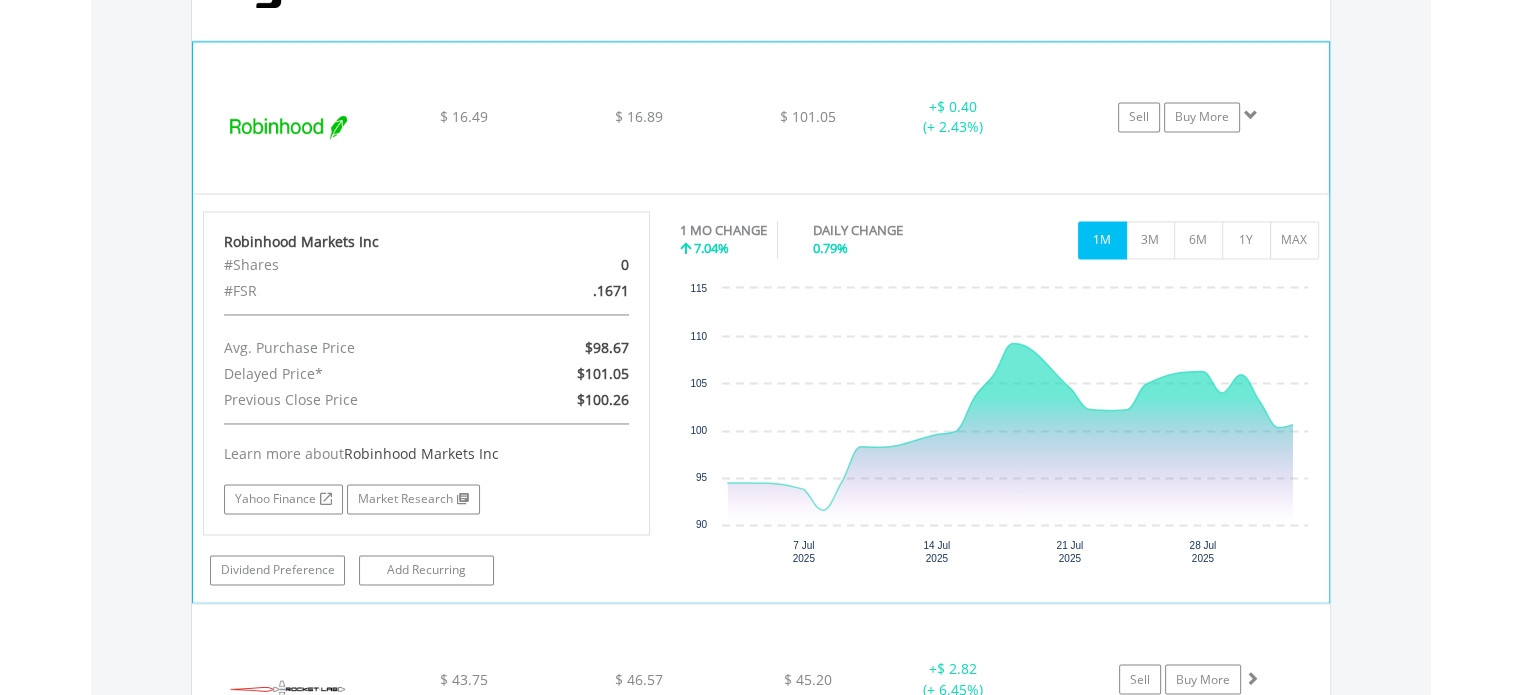 scroll, scrollTop: 3141, scrollLeft: 0, axis: vertical 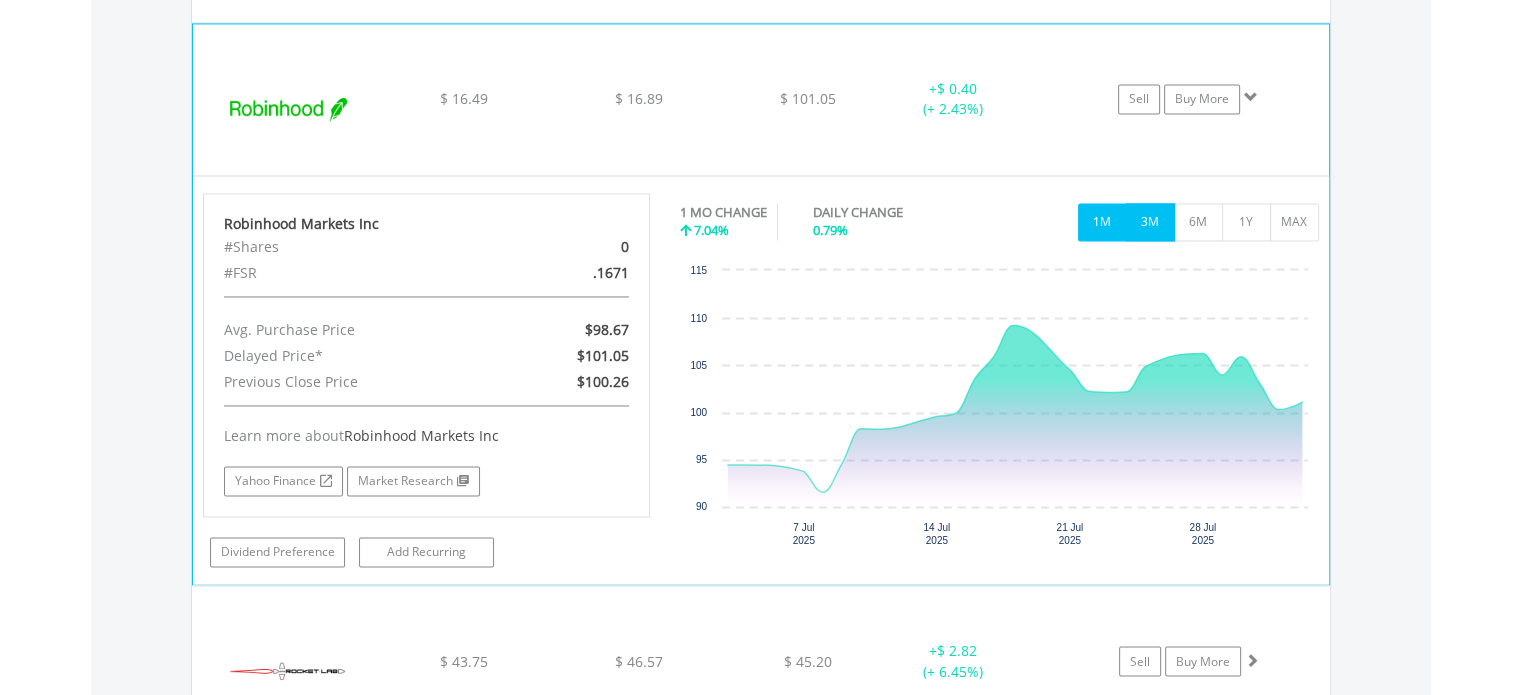click on "3M" at bounding box center (1150, 222) 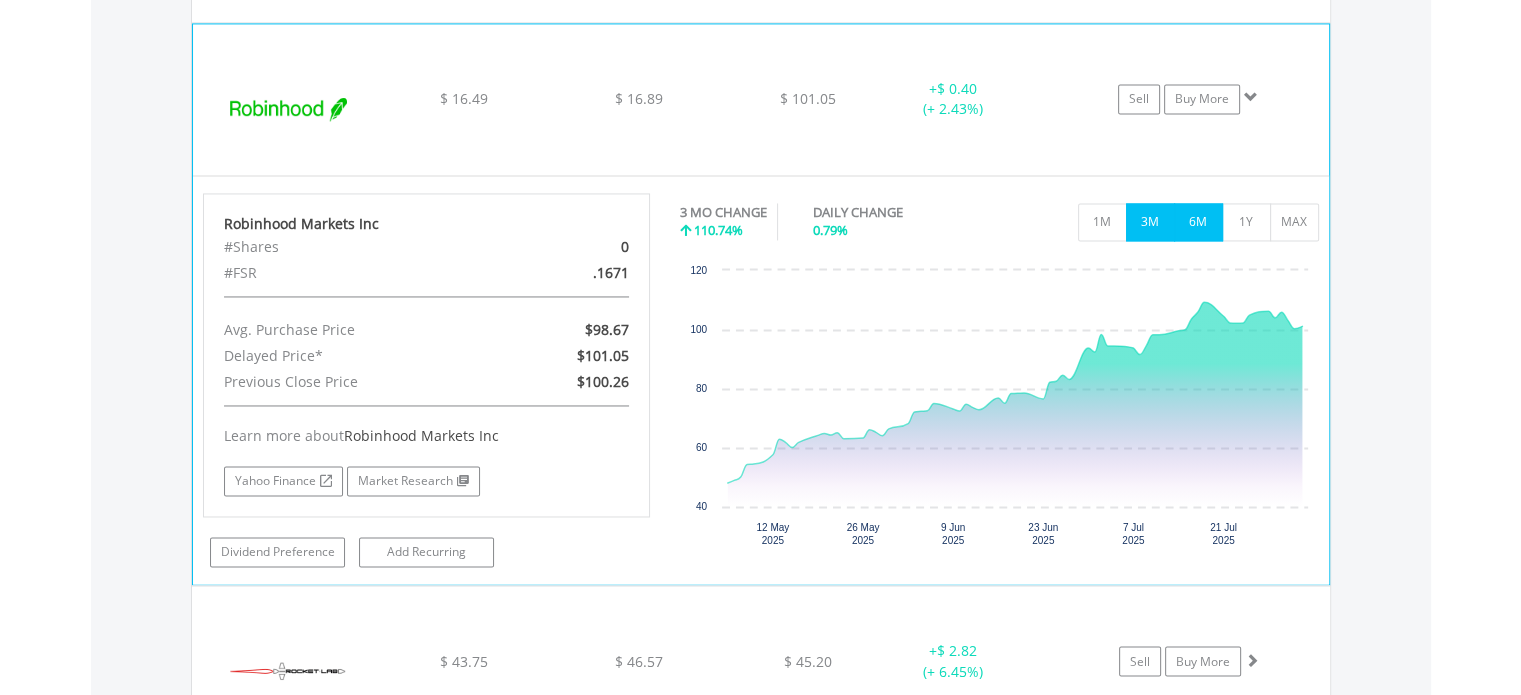 click on "6M" at bounding box center [1198, 222] 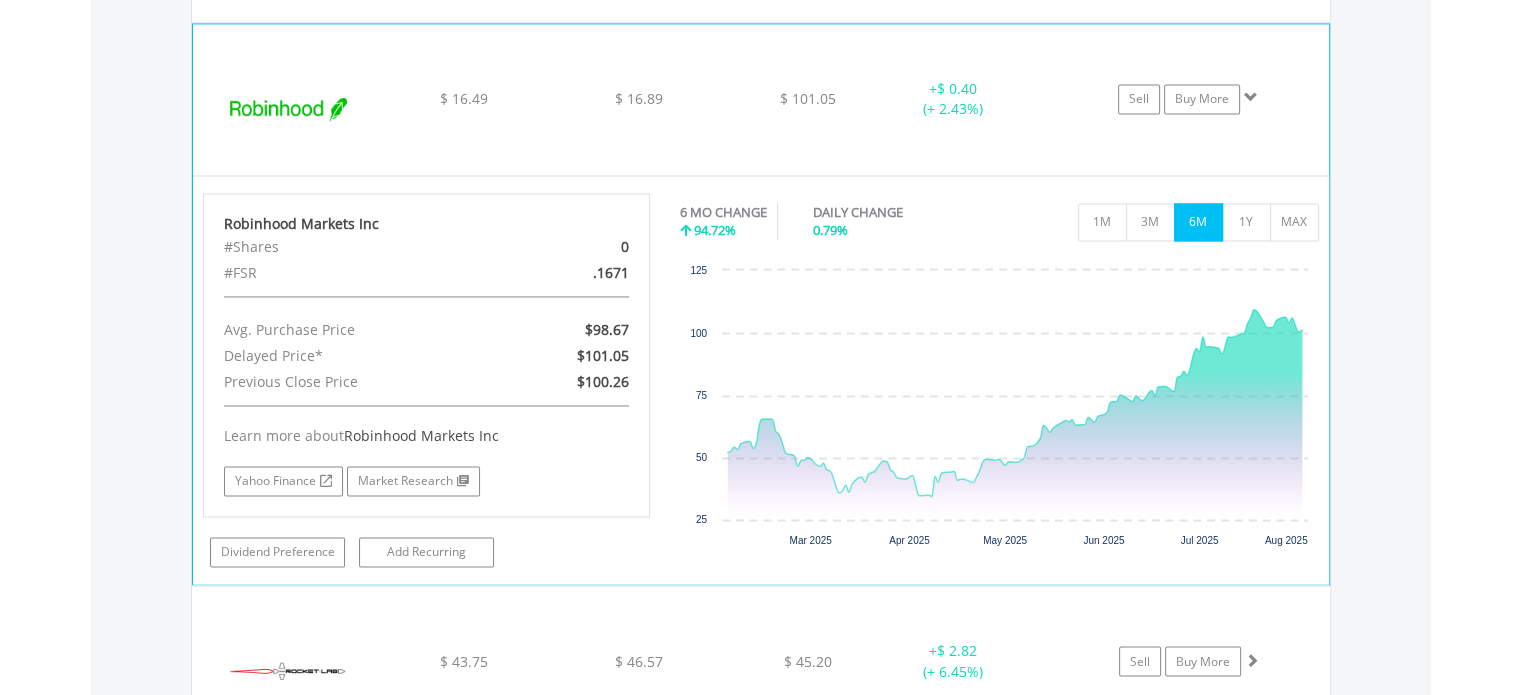 click on "Robinhood Markets Inc
$ [PRICE]
$ [PRICE]
$ [PRICE]
+  $ [PRICE] (+ [PERCENTAGE])
Sell
Buy More" at bounding box center (761, -1524) 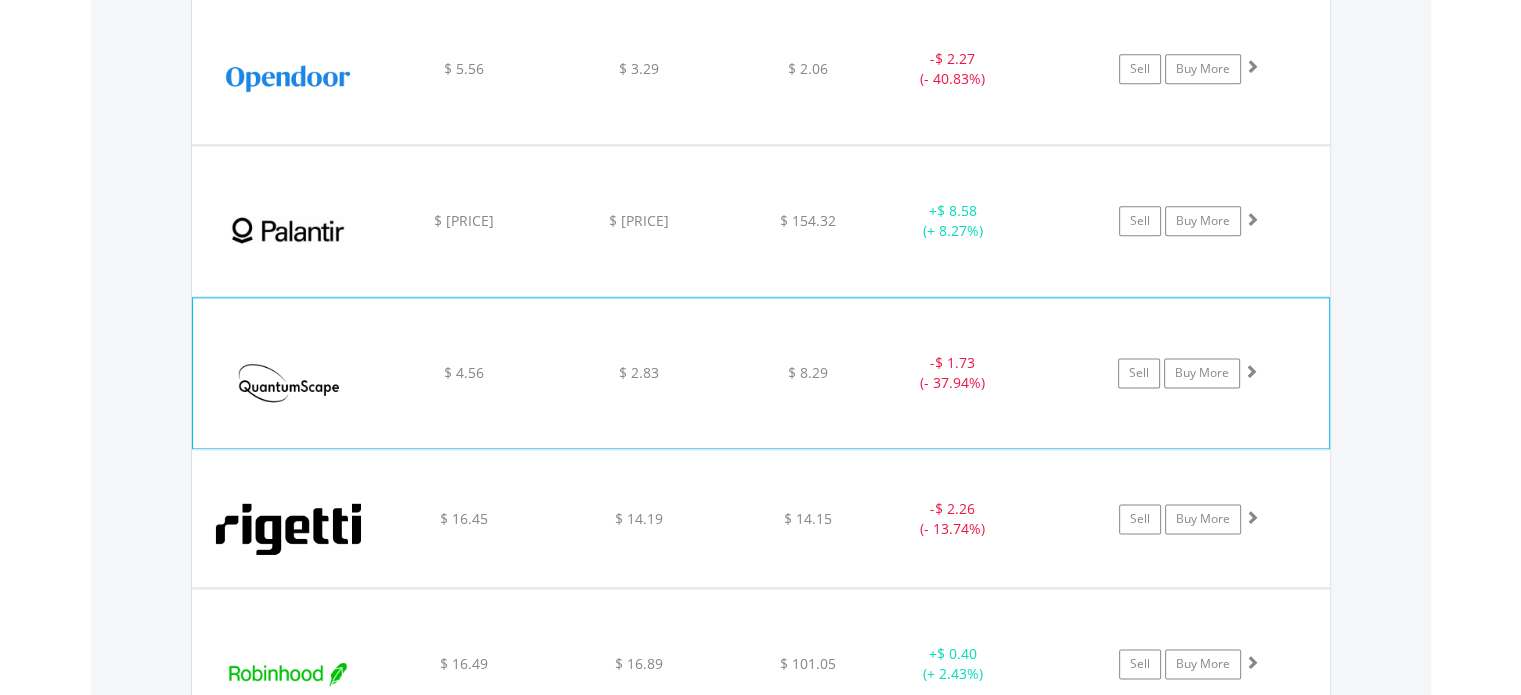 scroll, scrollTop: 2541, scrollLeft: 0, axis: vertical 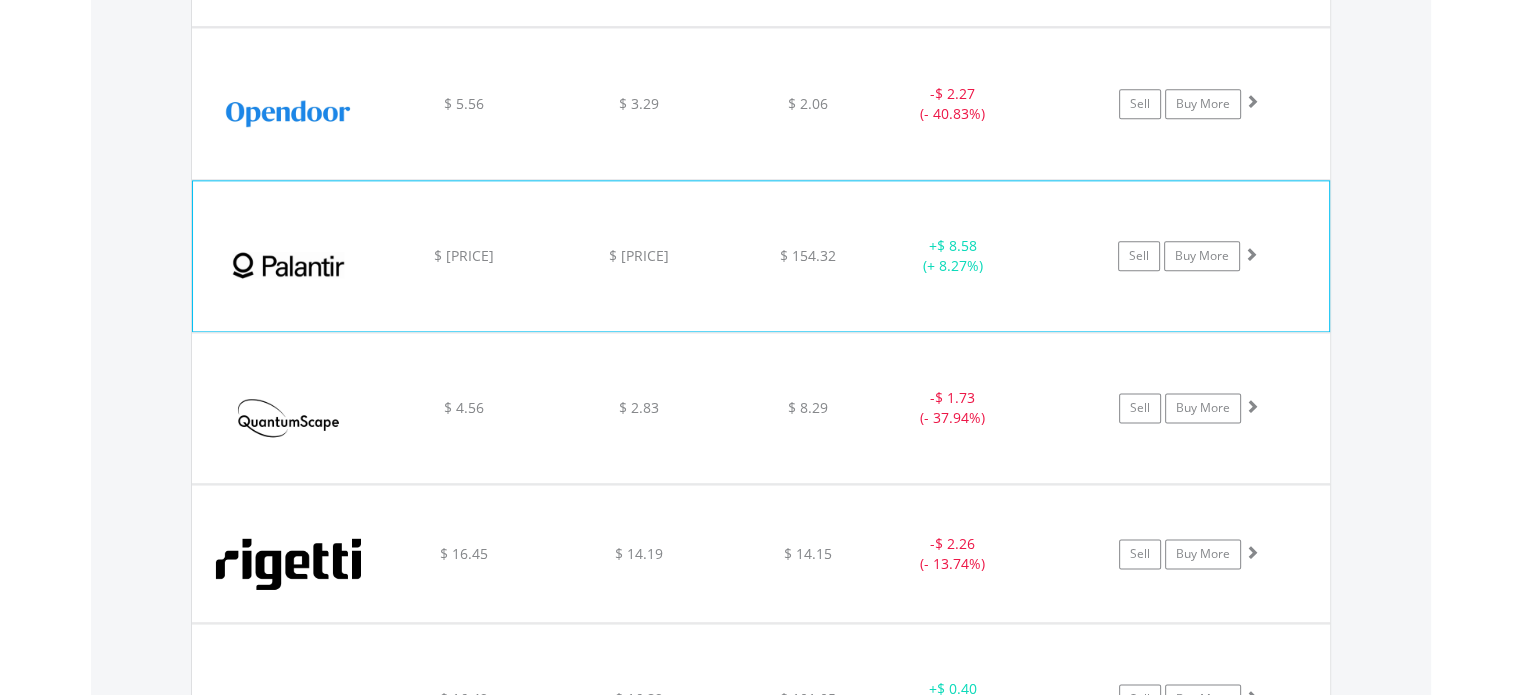 click on "$ 154.32" at bounding box center [808, -924] 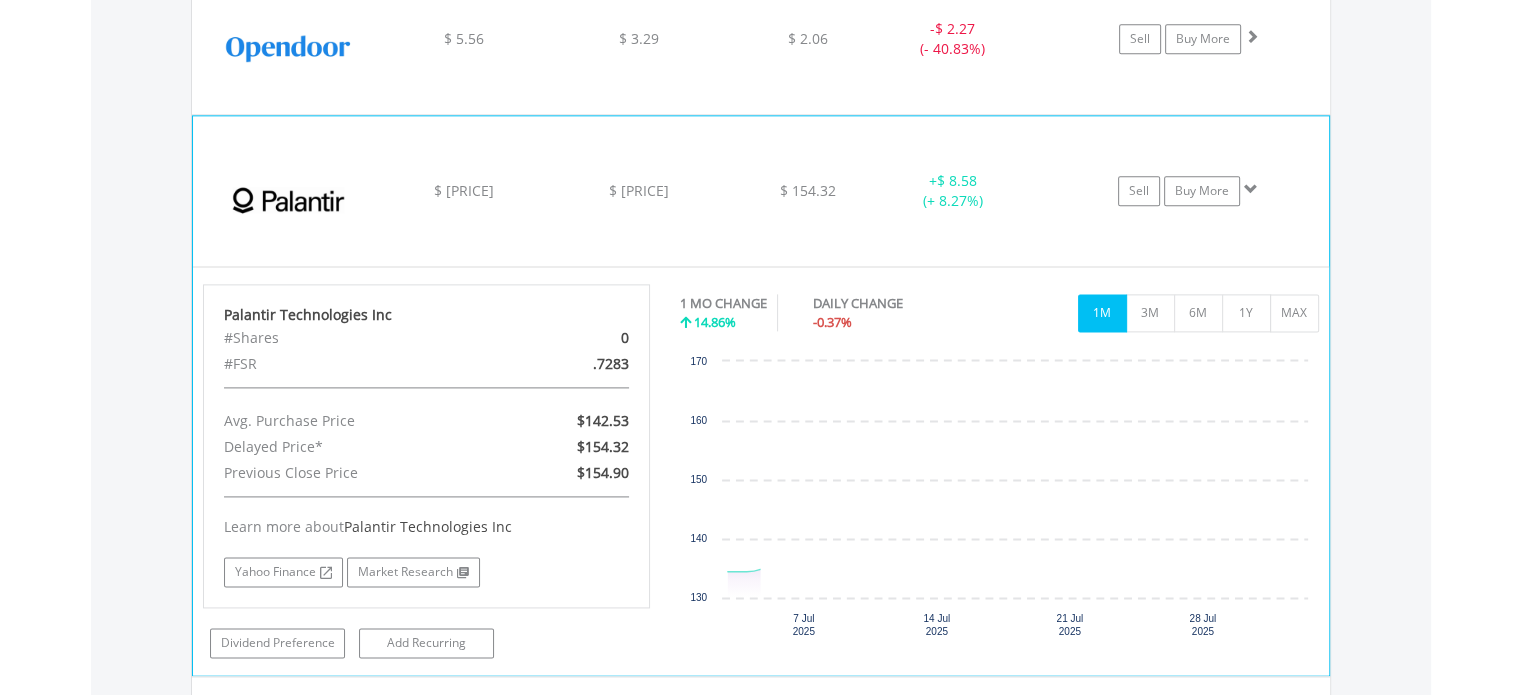 scroll, scrollTop: 2641, scrollLeft: 0, axis: vertical 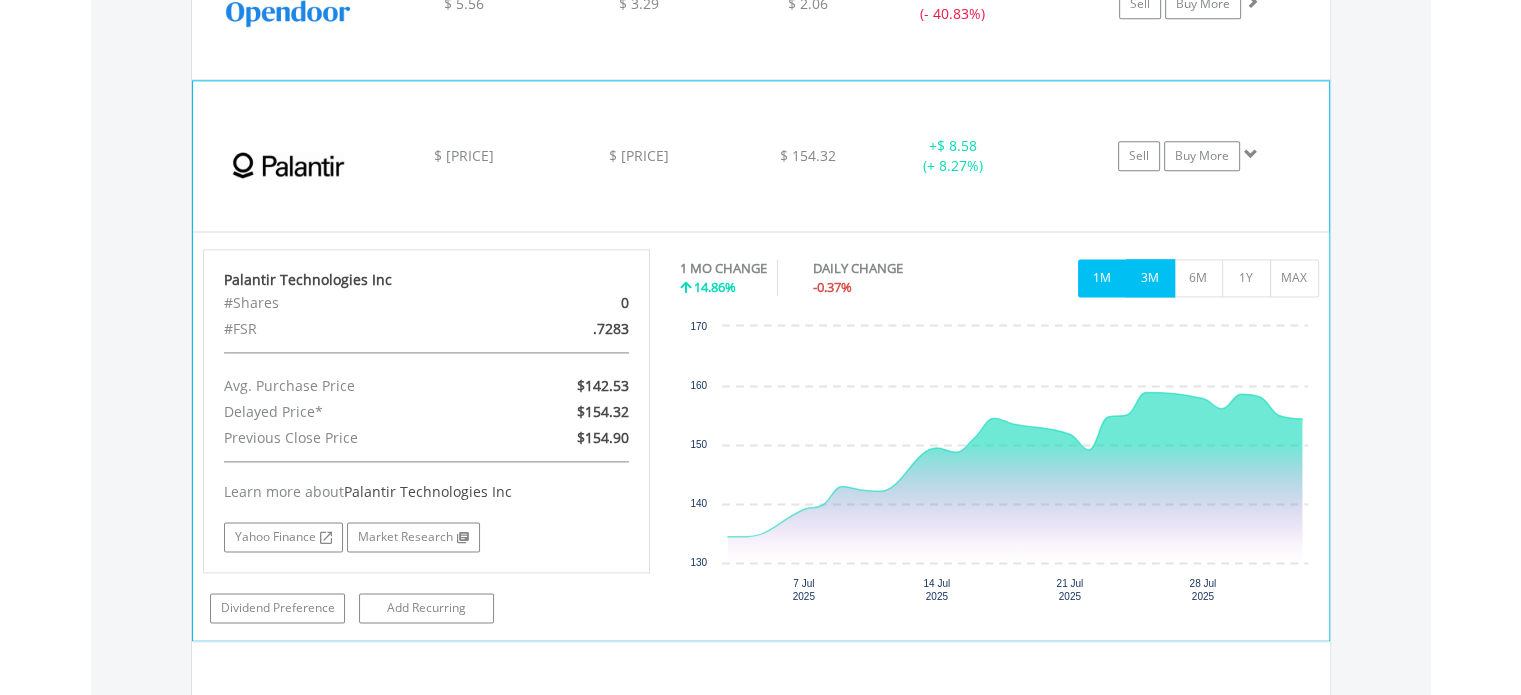 click on "3M" at bounding box center (1150, 278) 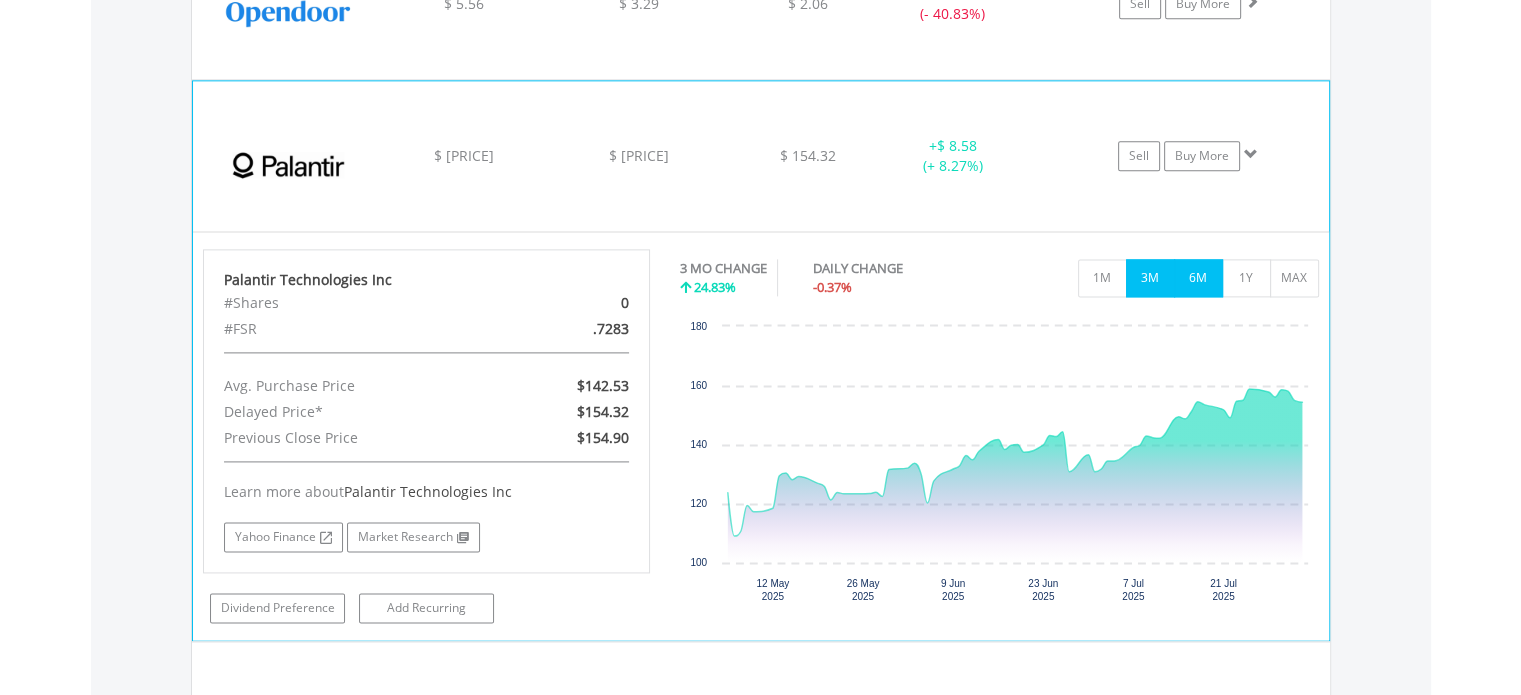 click on "6M" at bounding box center [1198, 278] 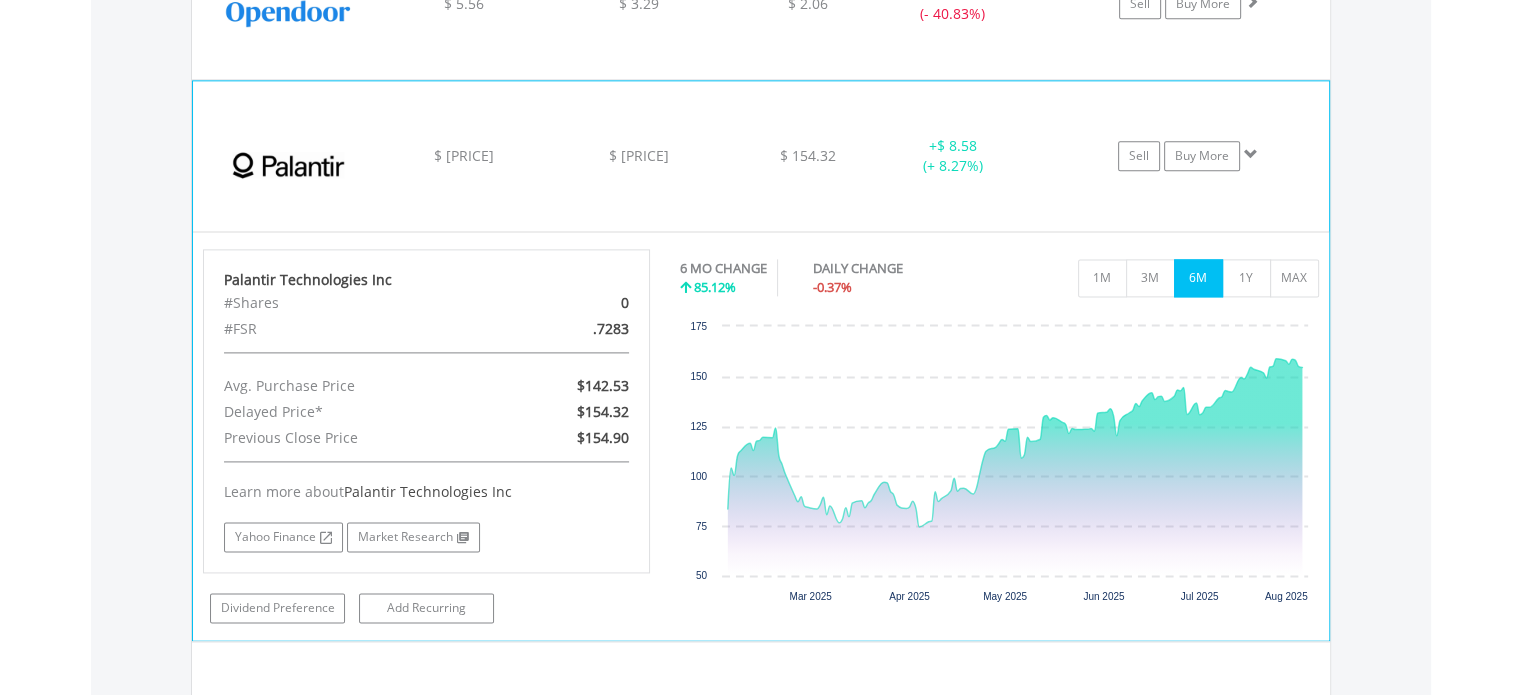 click on "Palantir Technologies Inc
$ [PRICE]
$ [PRICE]
$ [PRICE]
+  $ [PRICE] (+ [PERCENTAGE])
Sell
Buy More" at bounding box center (761, -1024) 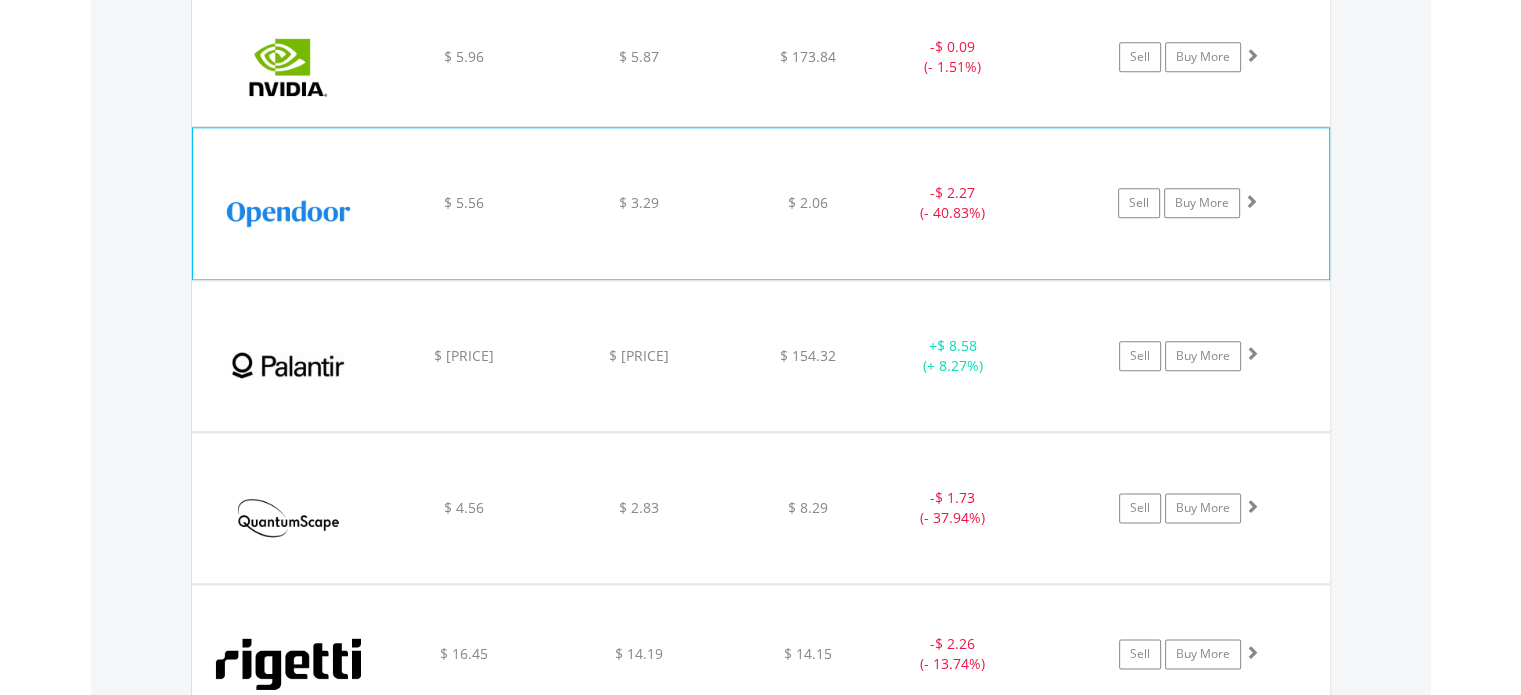 scroll, scrollTop: 2241, scrollLeft: 0, axis: vertical 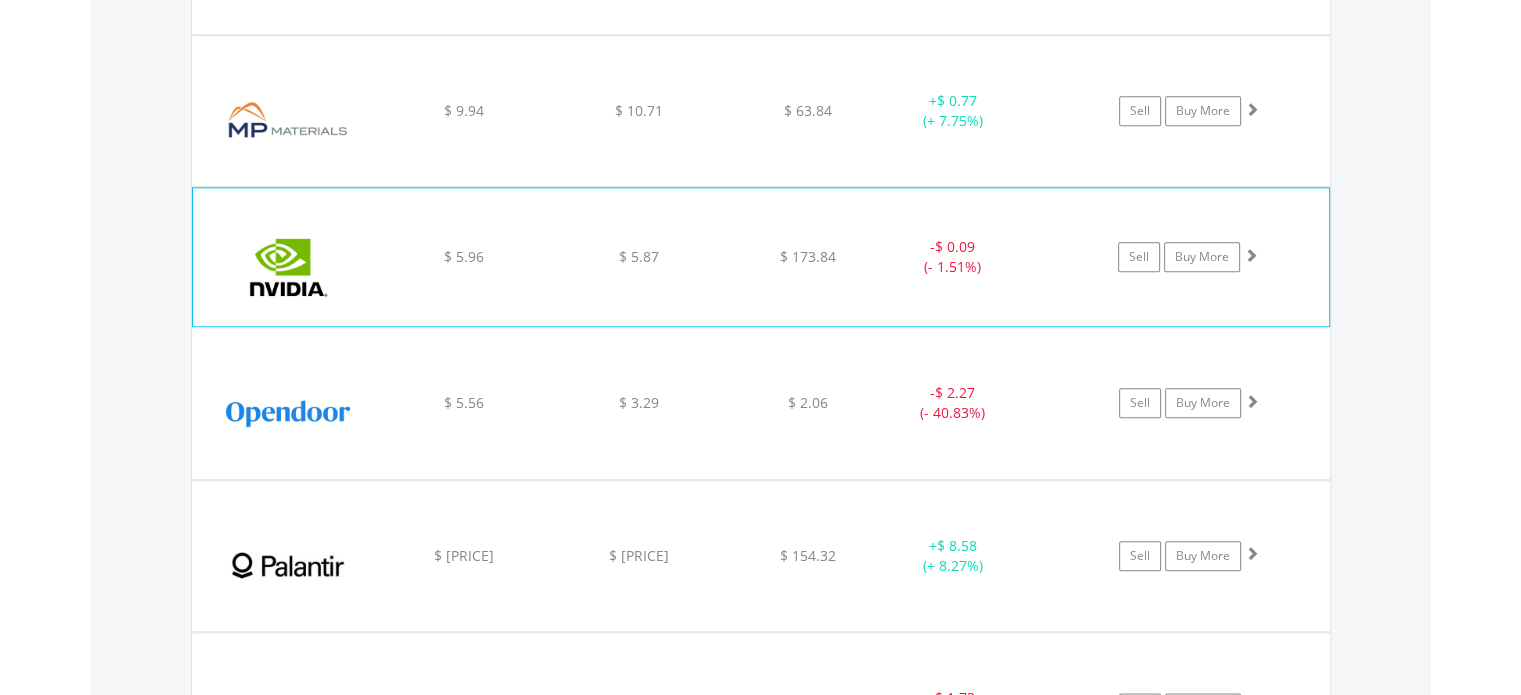 click on "-  $ [PRICE] (- [PERCENTAGE])" at bounding box center (953, -624) 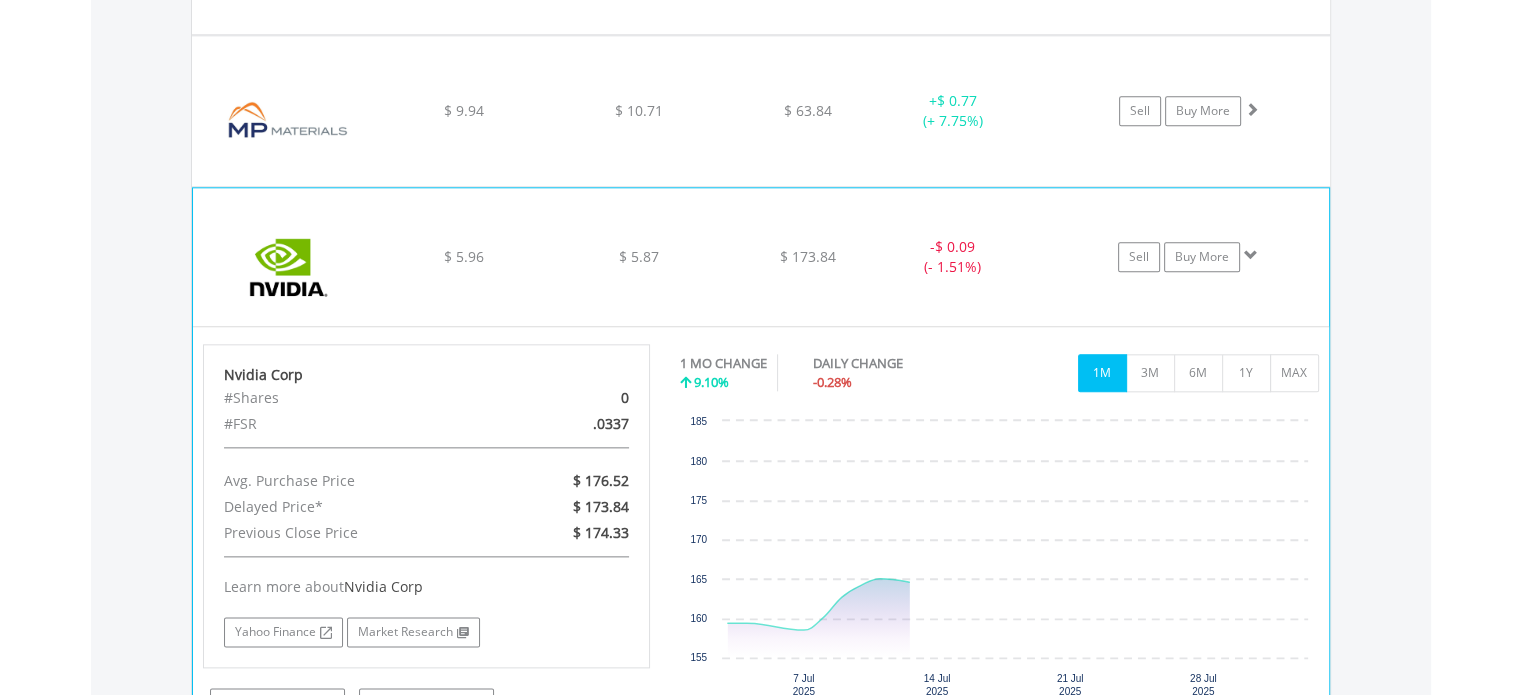 scroll, scrollTop: 2341, scrollLeft: 0, axis: vertical 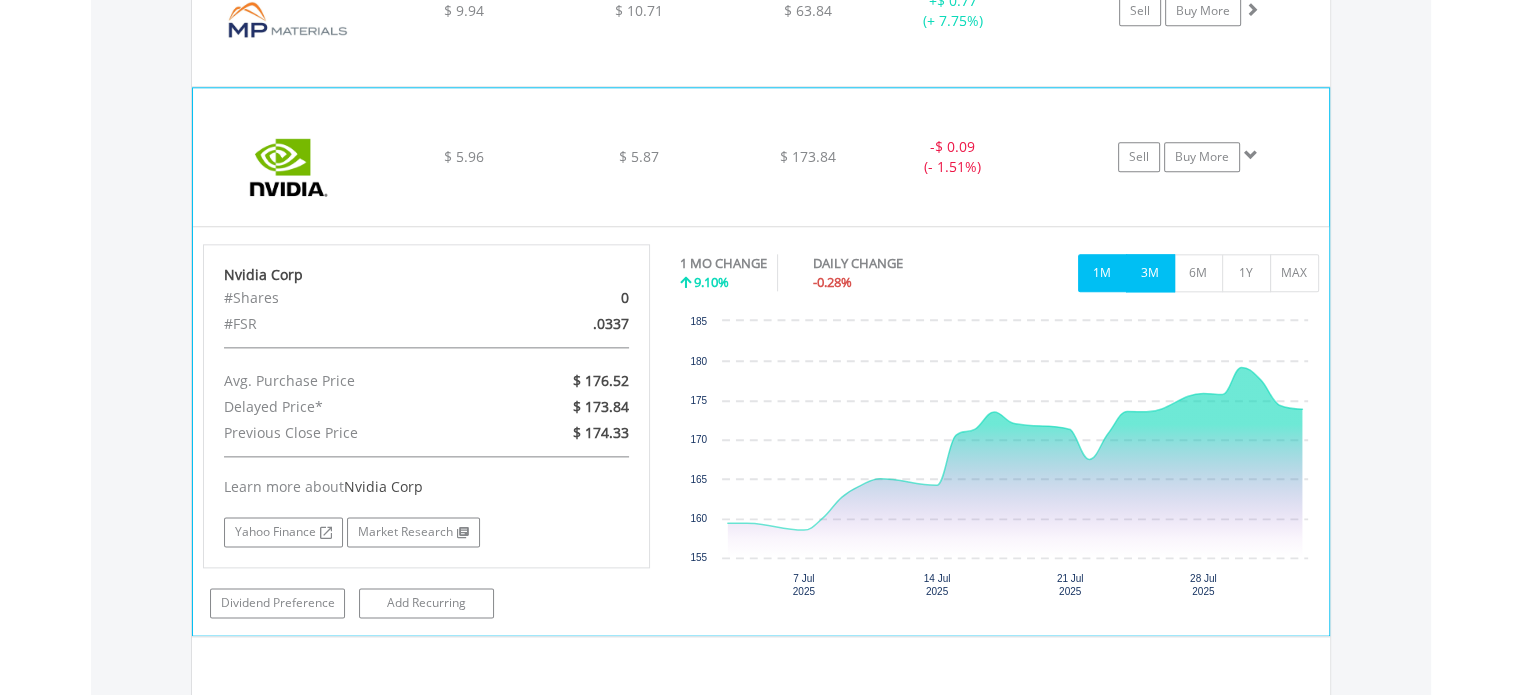 click on "3M" at bounding box center [1150, 273] 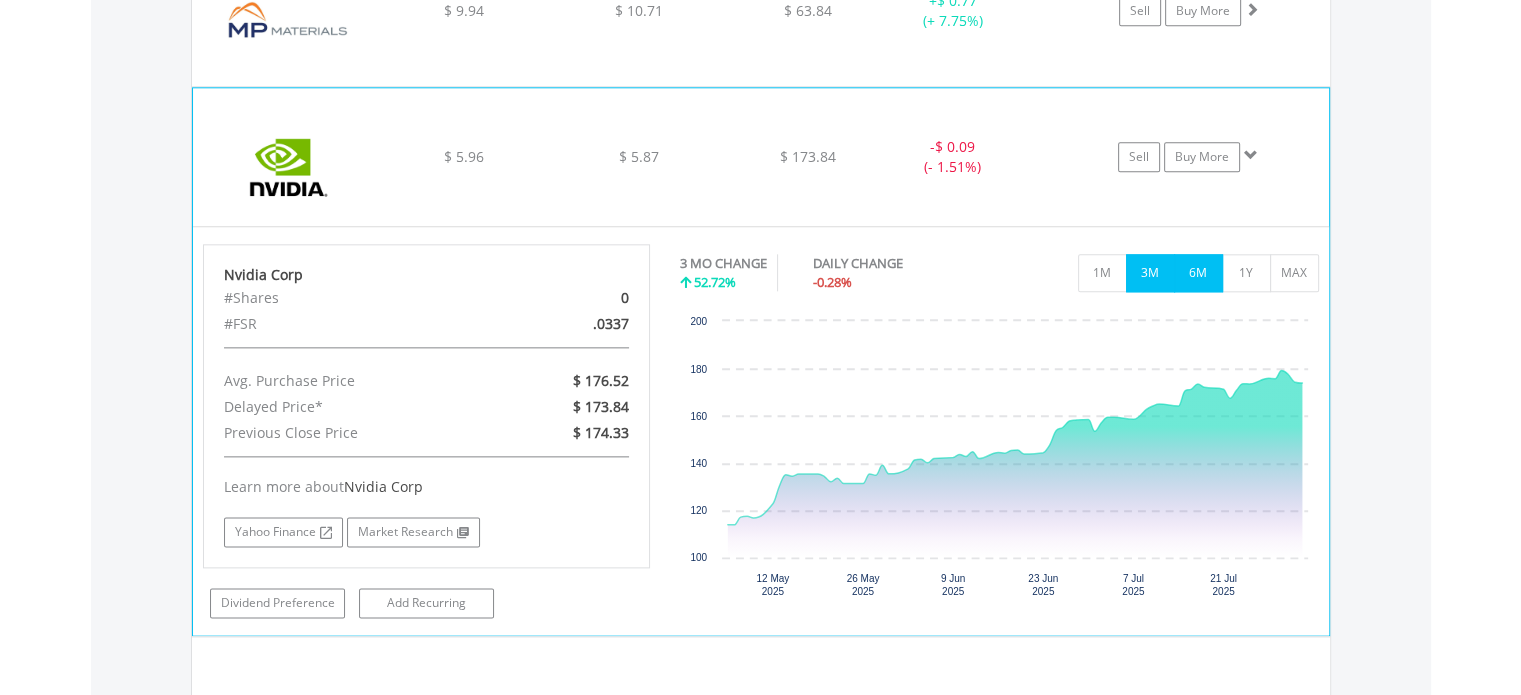 click on "6M" at bounding box center [1198, 273] 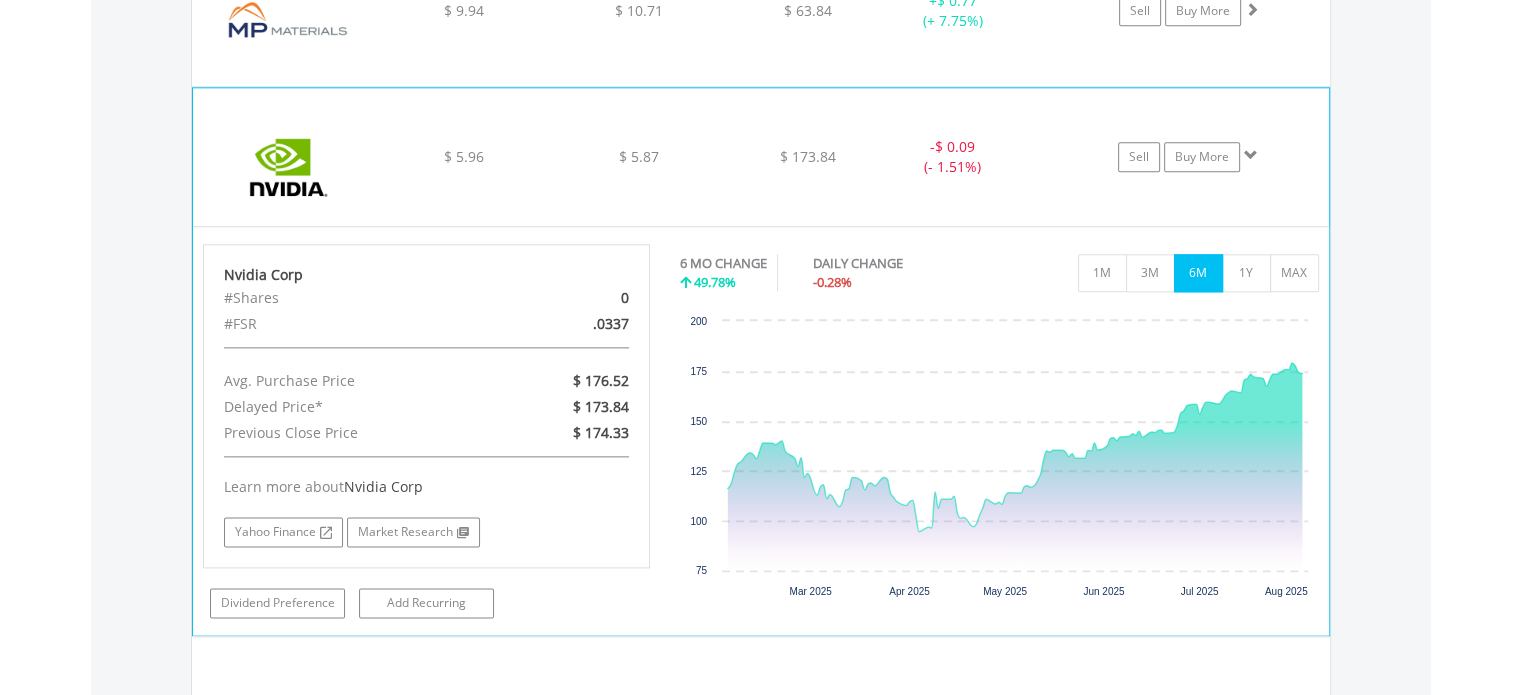 click on "Nvidia Corp
$ [PRICE]
$ [PRICE]
$ [PRICE]
-  $ [PRICE] (- [PERCENTAGE])
Sell
Buy More" at bounding box center (761, -724) 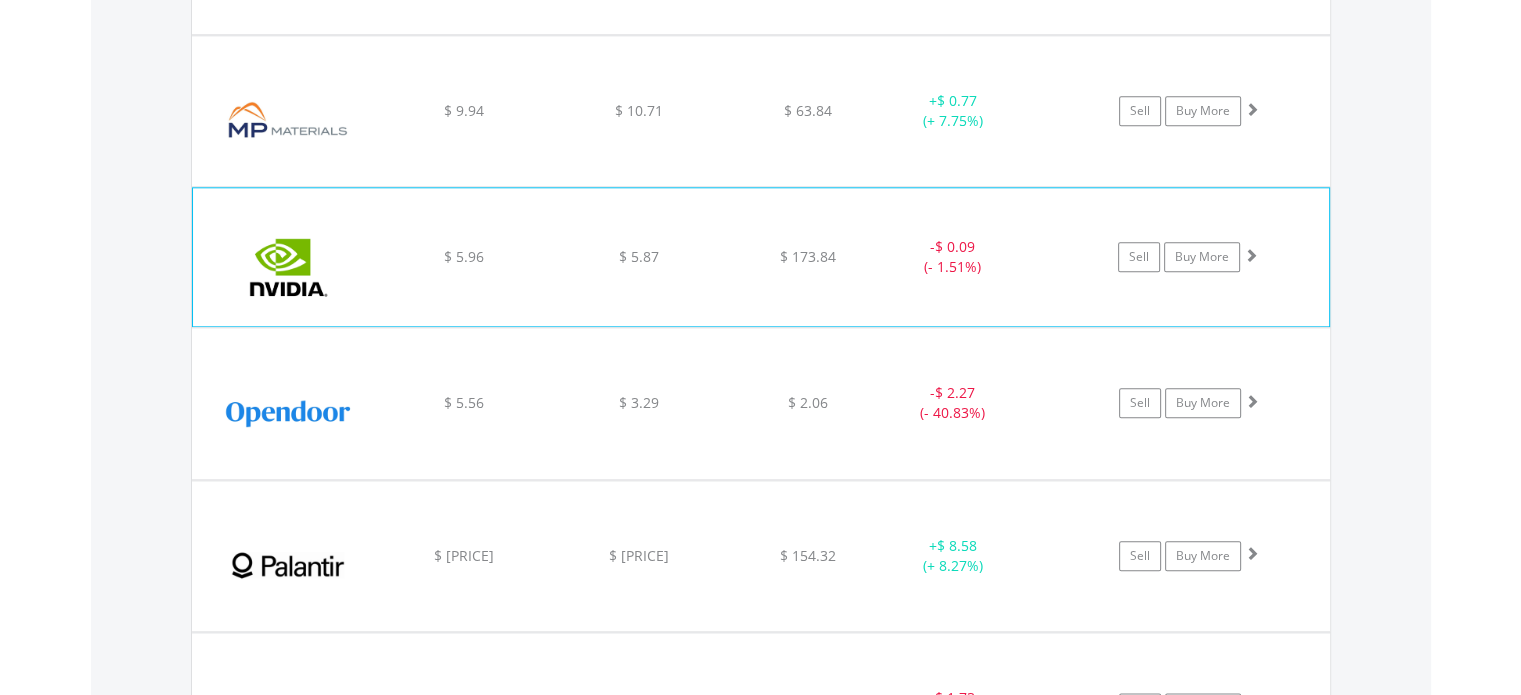 scroll, scrollTop: 2141, scrollLeft: 0, axis: vertical 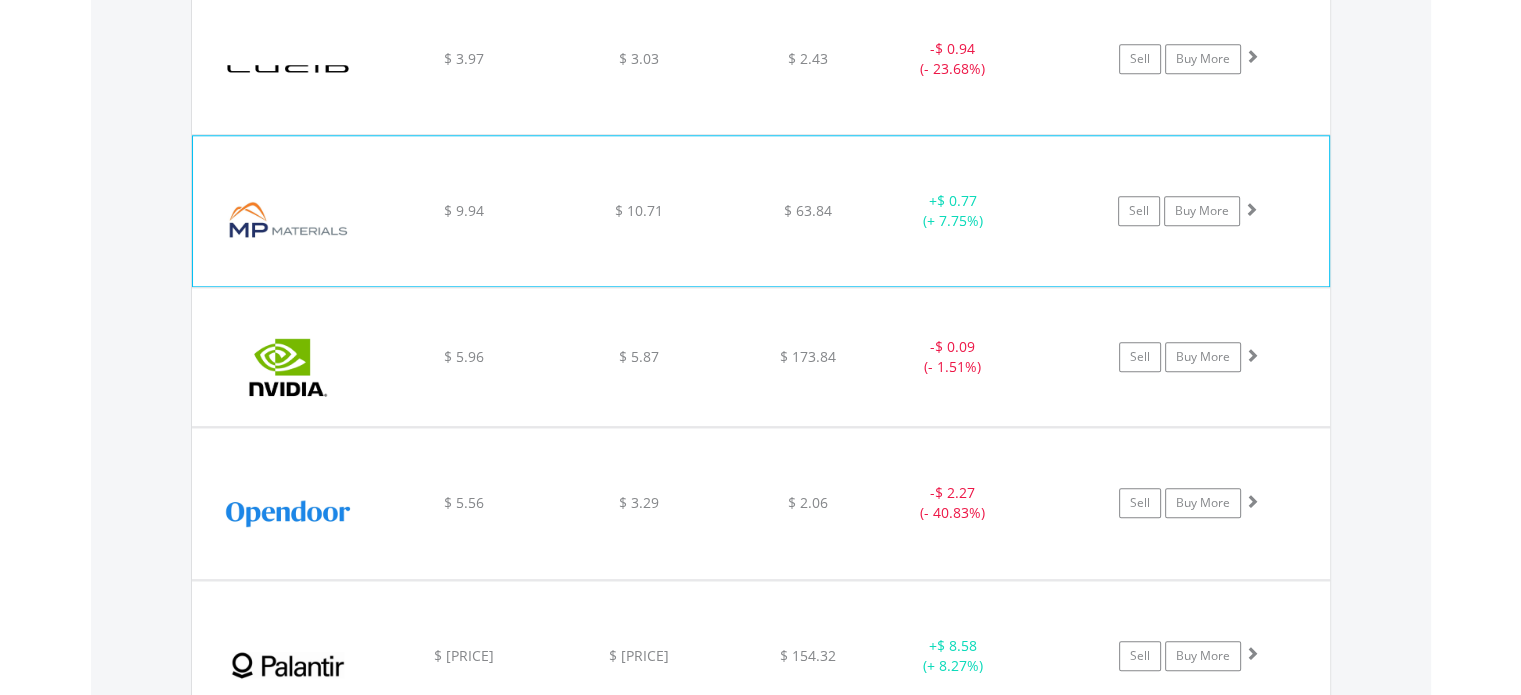 click on "$ 63.84" at bounding box center (808, -524) 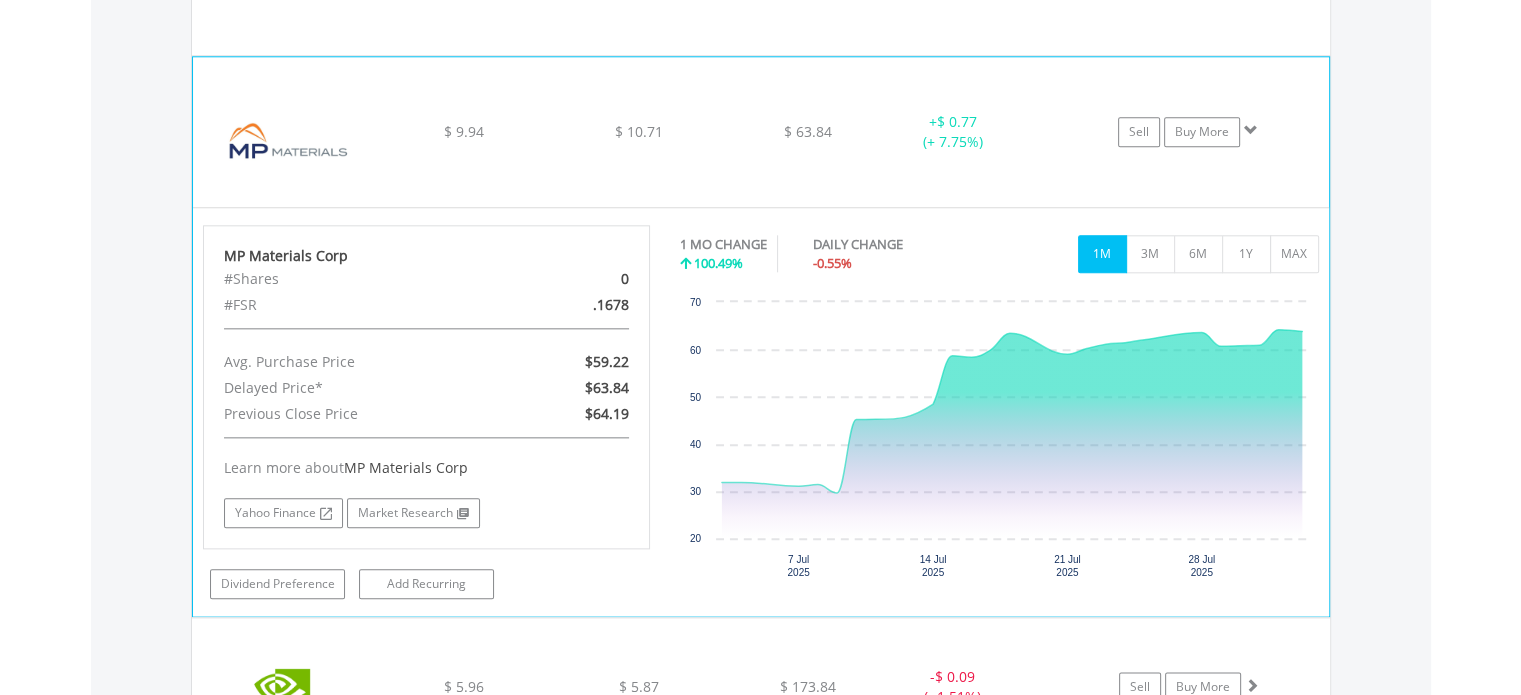 scroll, scrollTop: 2241, scrollLeft: 0, axis: vertical 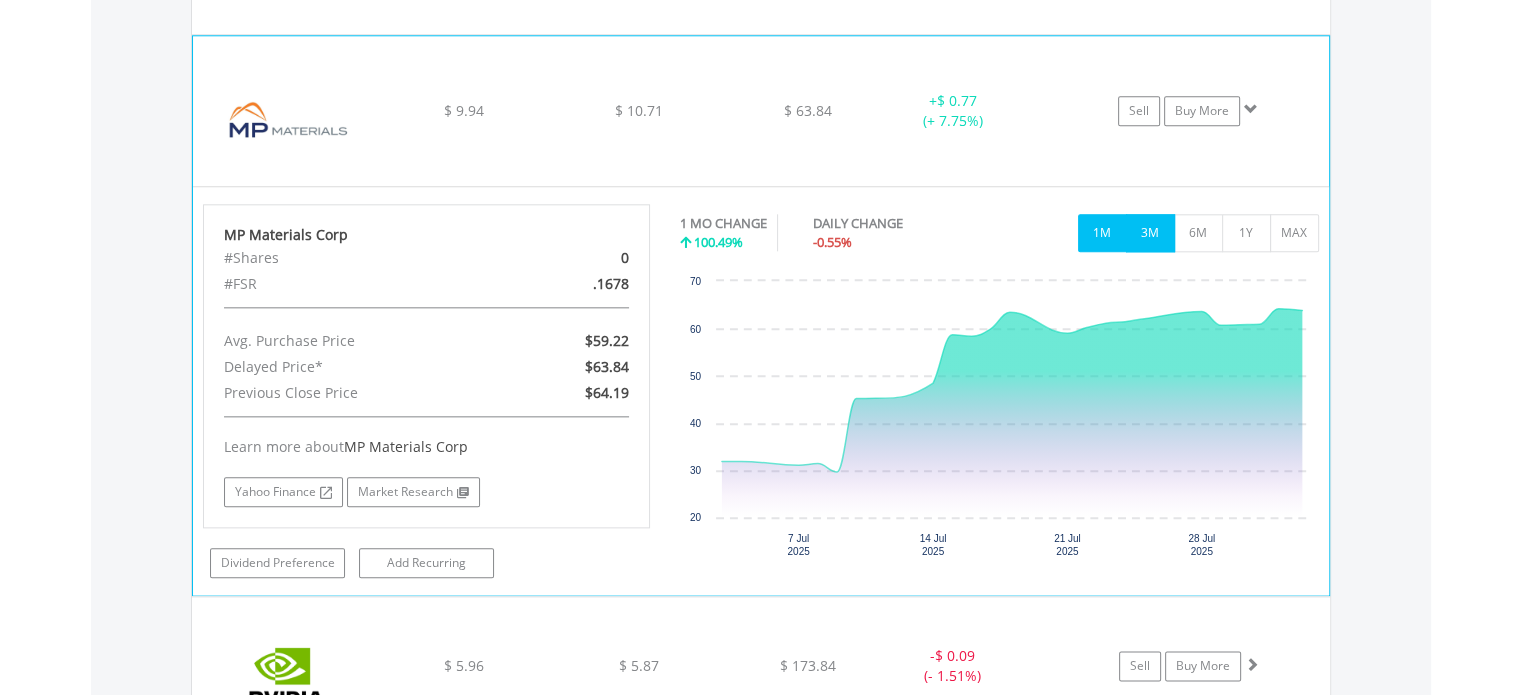 click on "3M" at bounding box center (1150, 233) 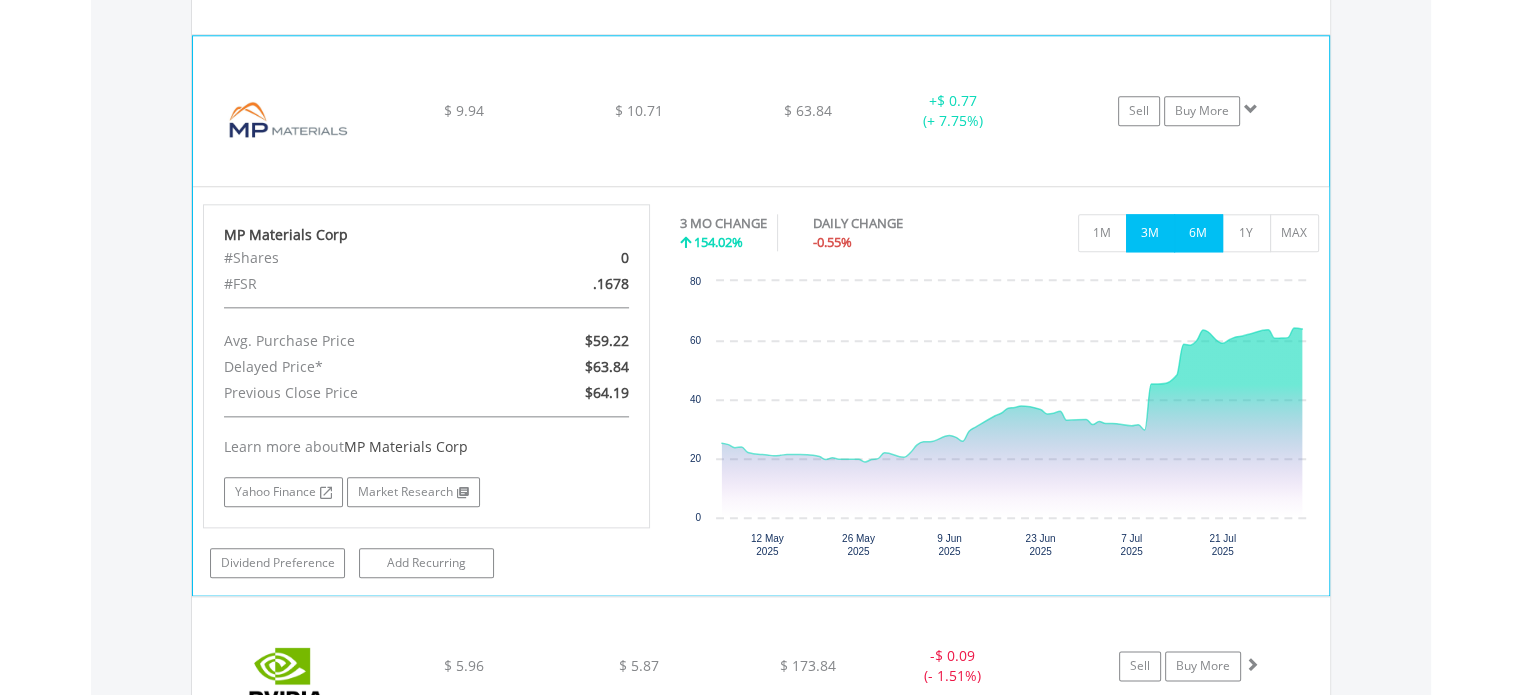 click on "6M" at bounding box center (1198, 233) 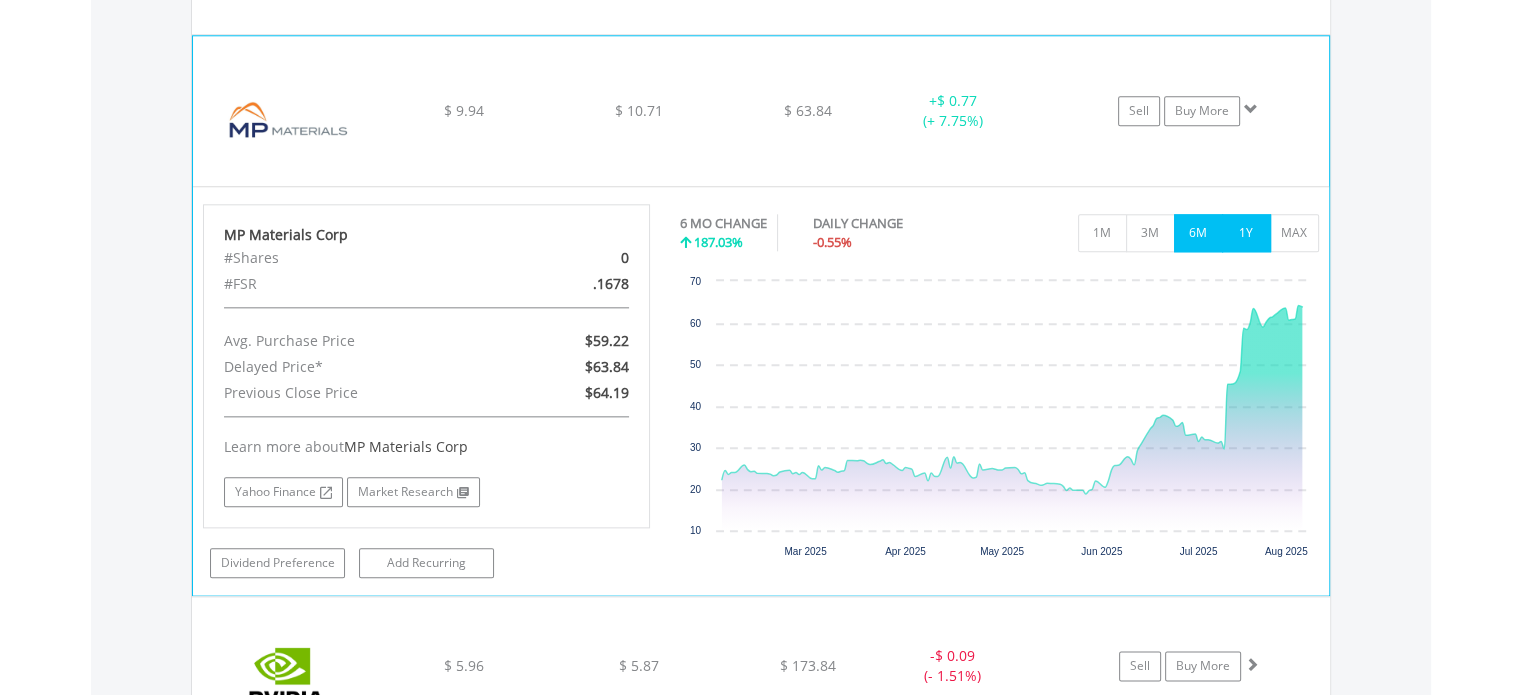 click on "1Y" at bounding box center (1246, 233) 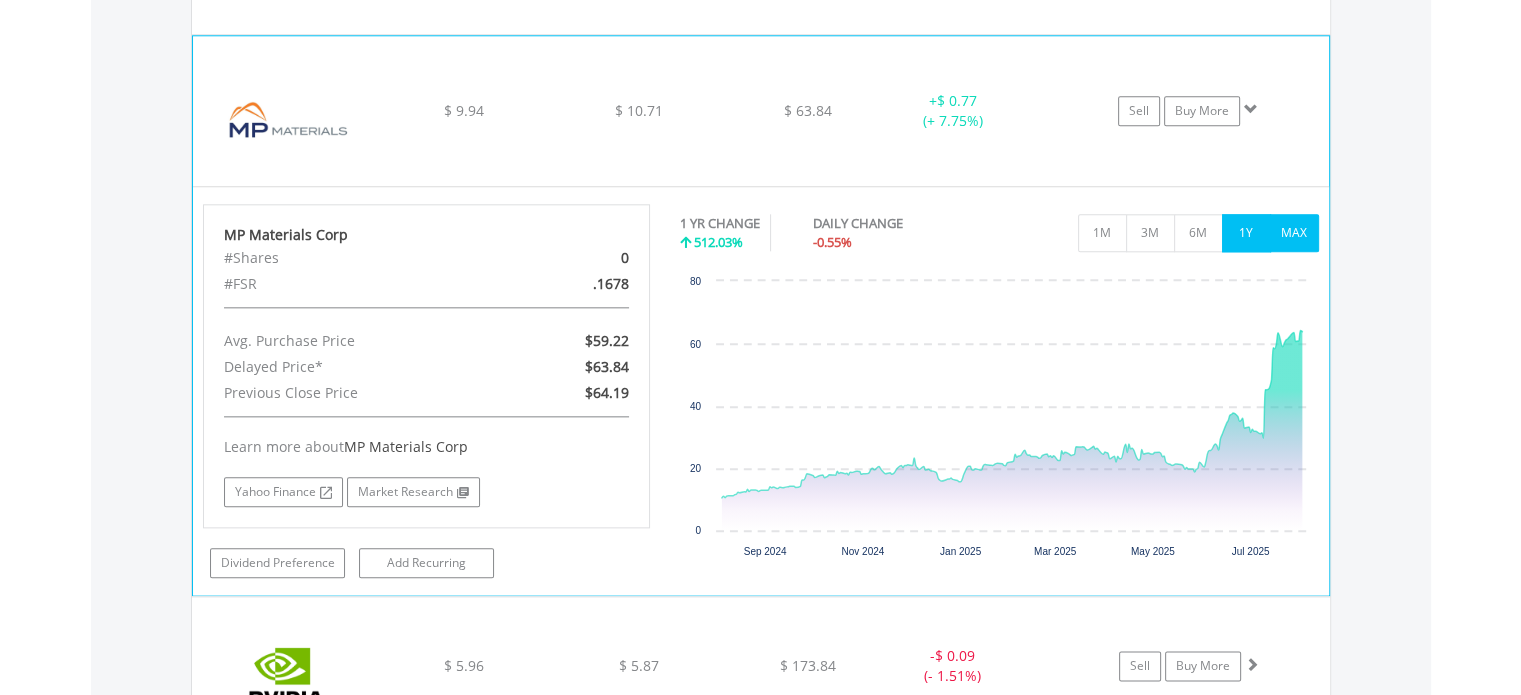 click on "MAX" at bounding box center [1294, 233] 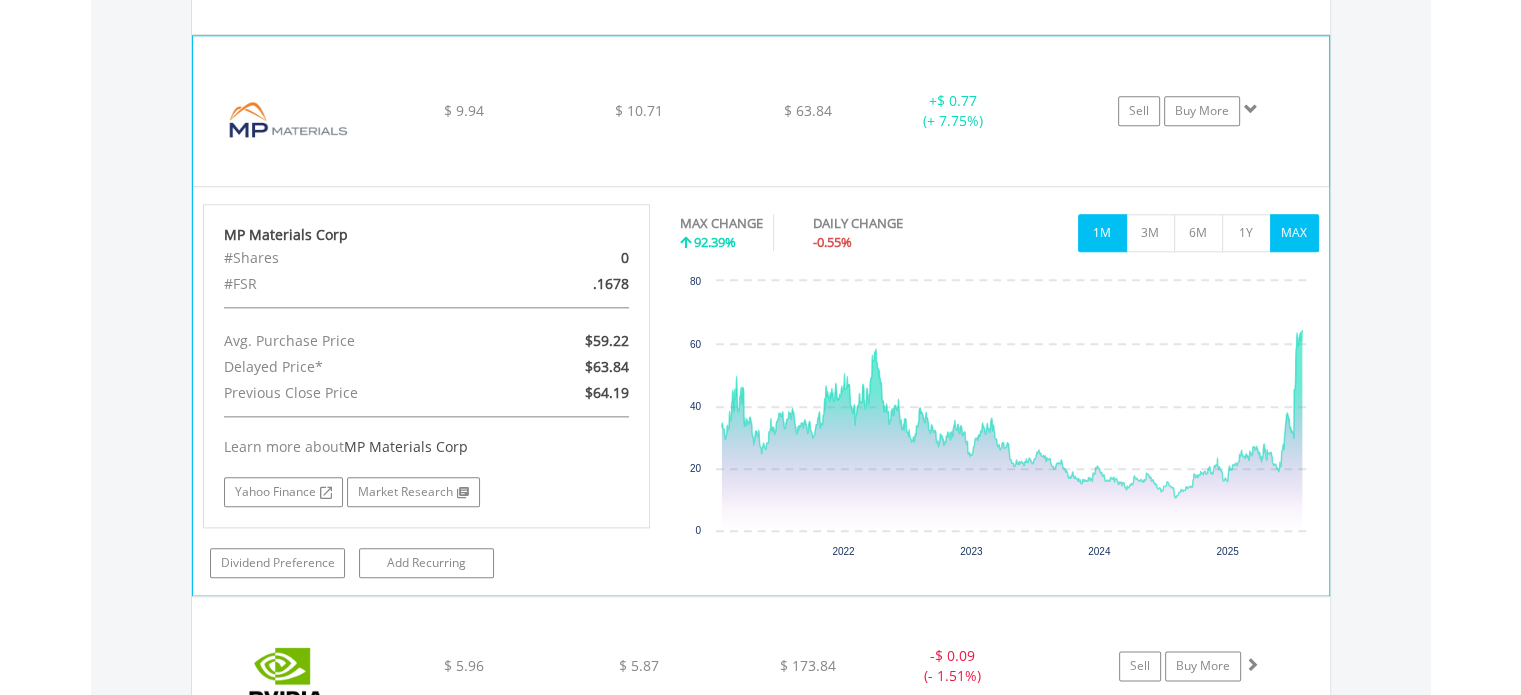 click on "1M" at bounding box center (1102, 233) 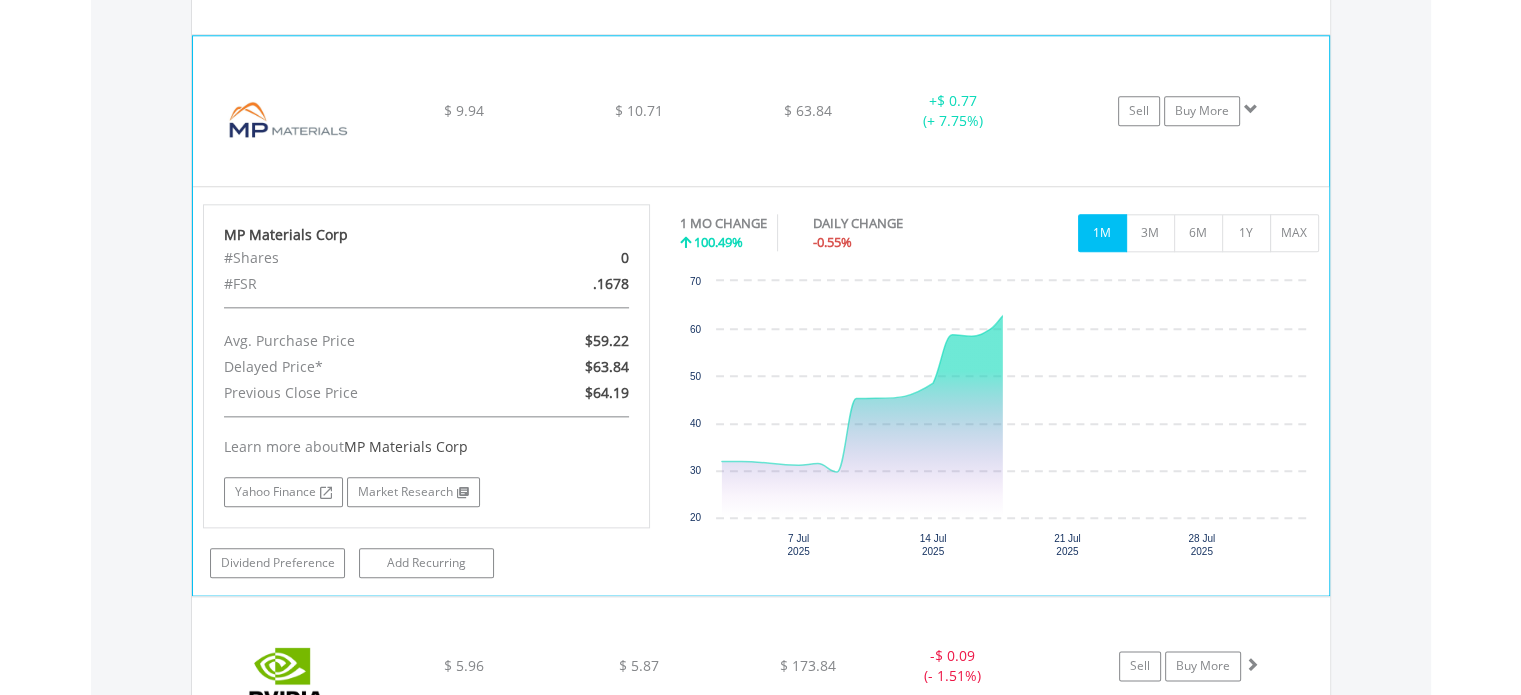click on "MP Materials Corp
$ [PRICE]
$ [PRICE]
$ [PRICE]
+  $ [PRICE] (+ [PERCENTAGE])
Sell
Buy More" at bounding box center (761, -624) 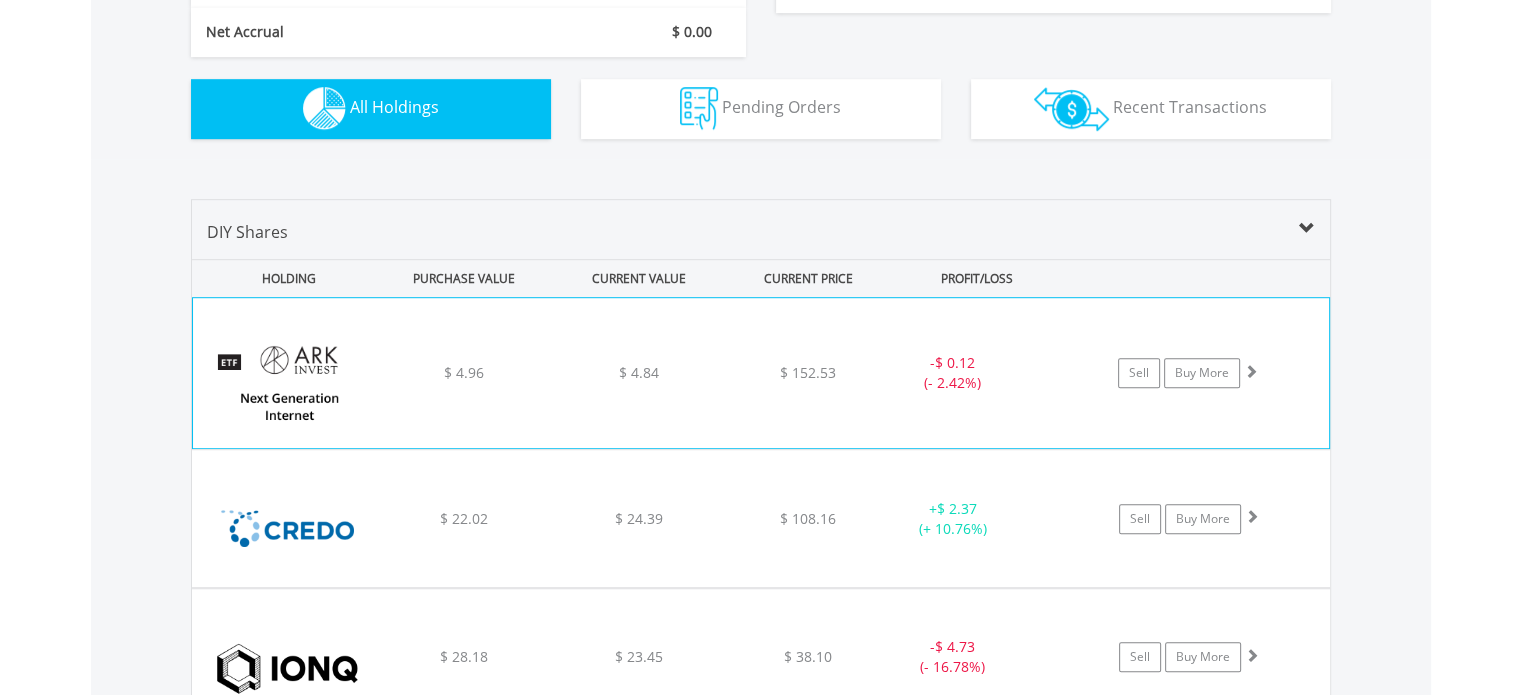 scroll, scrollTop: 1541, scrollLeft: 0, axis: vertical 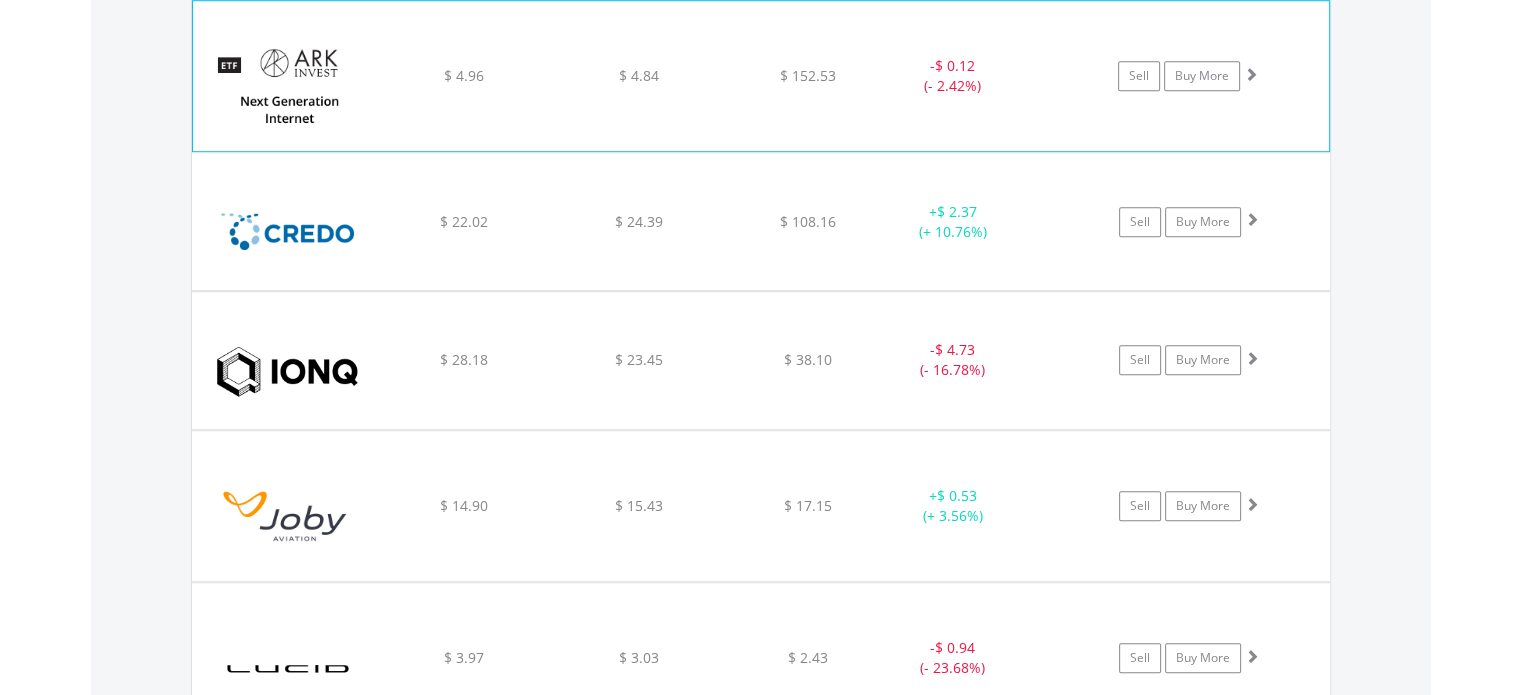 click on "ARK Next Generation Internet ETF
$ [PRICE]
$ [PRICE]
$ [PRICE]
-  $ [PRICE] (- [PERCENTAGE])
Sell
Buy More" at bounding box center (761, 76) 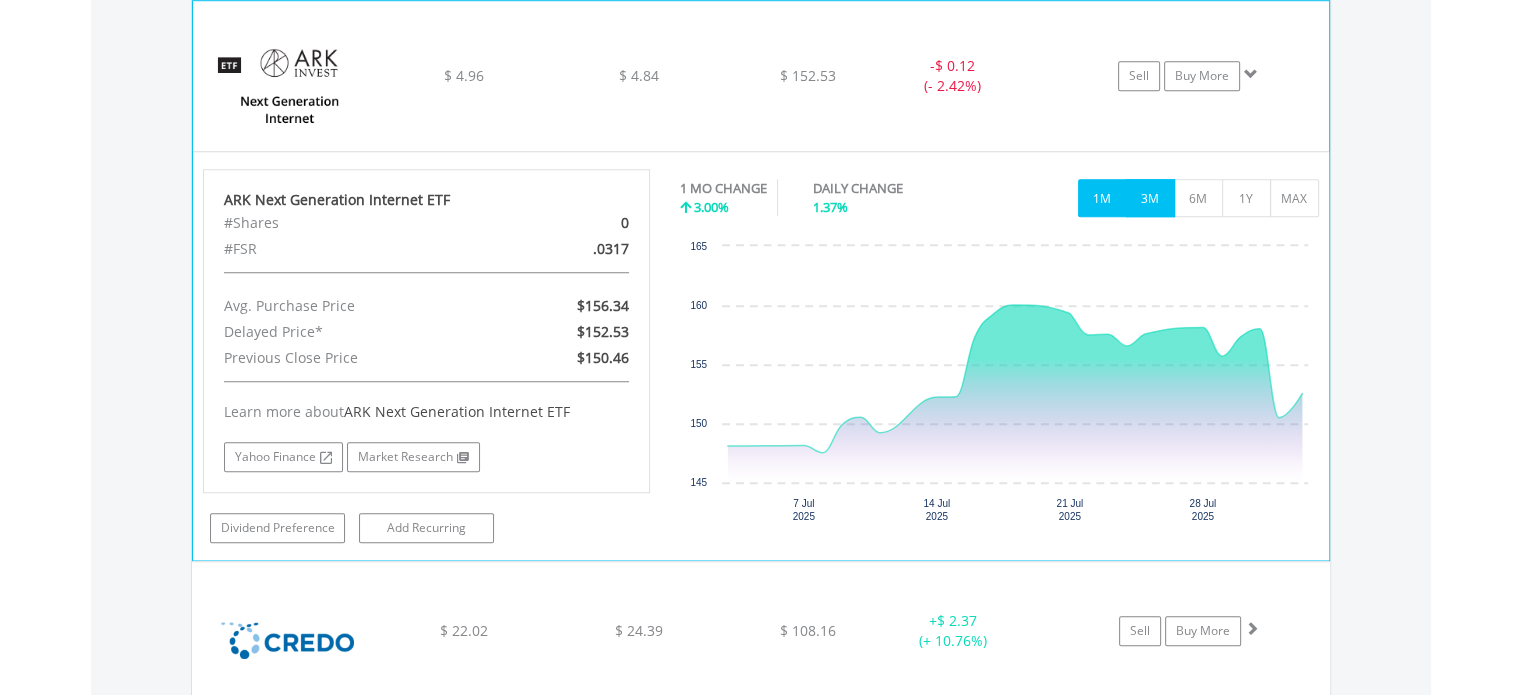 click on "3M" at bounding box center [1150, 198] 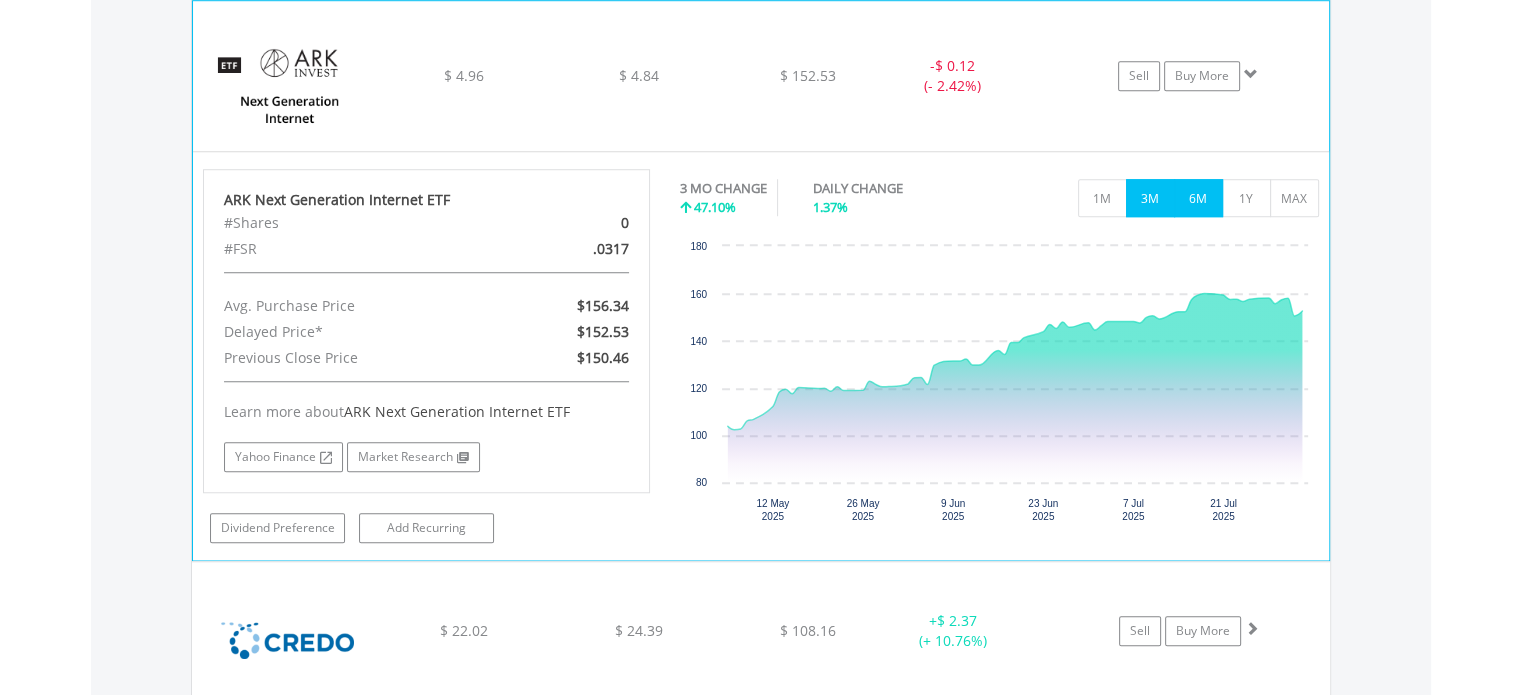click on "6M" at bounding box center [1198, 198] 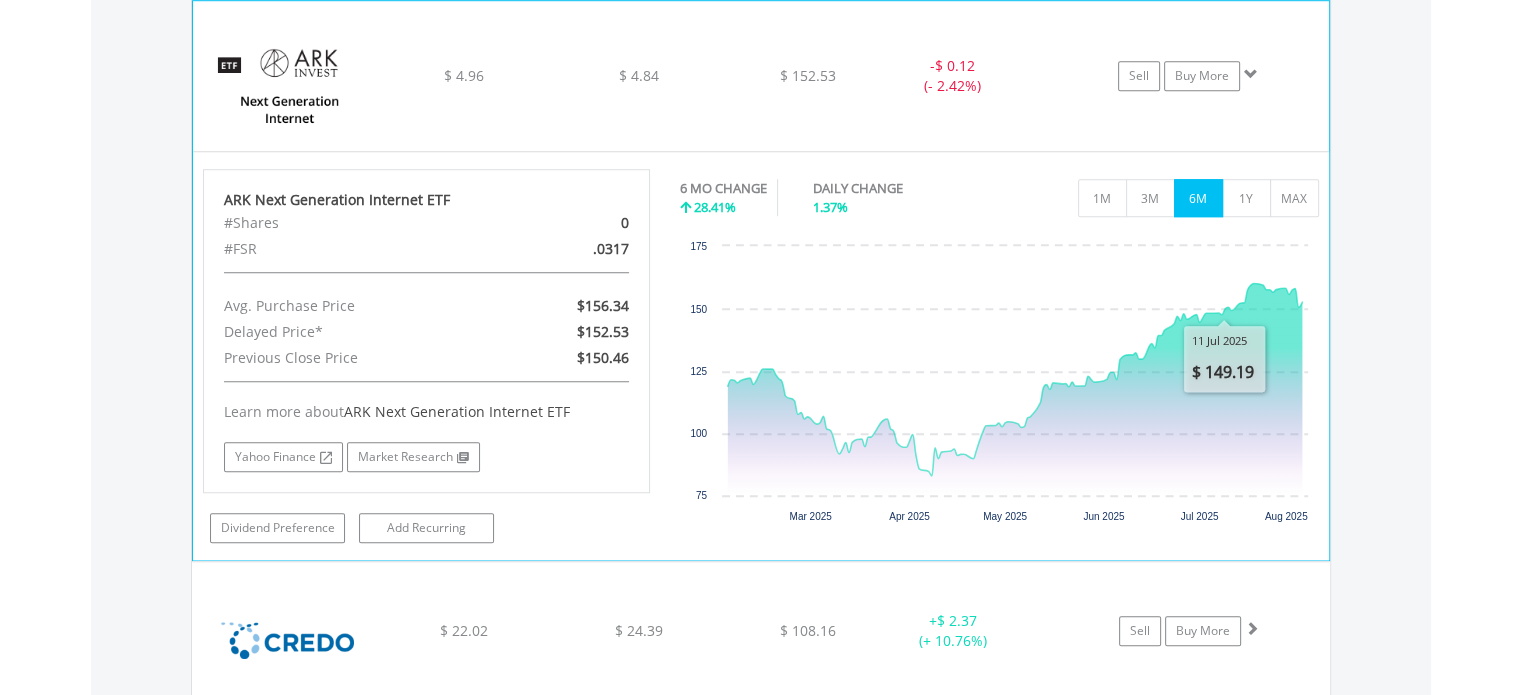 click on "6 MO CHANGE
[PERCENTAGE]
DAILY CHANGE
[PERCENTAGE]
1M
3M
6M
1Y
MAX" at bounding box center [999, 202] 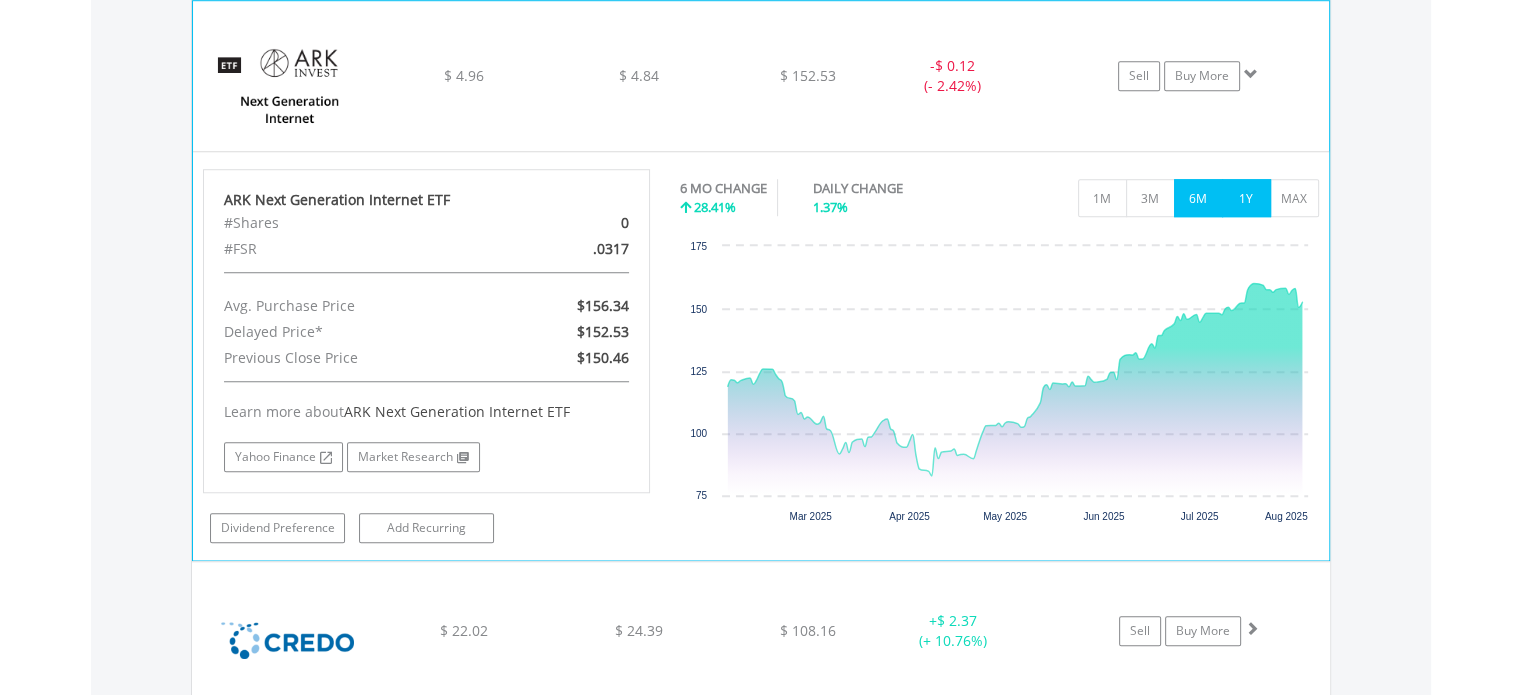 click on "1Y" at bounding box center (1246, 198) 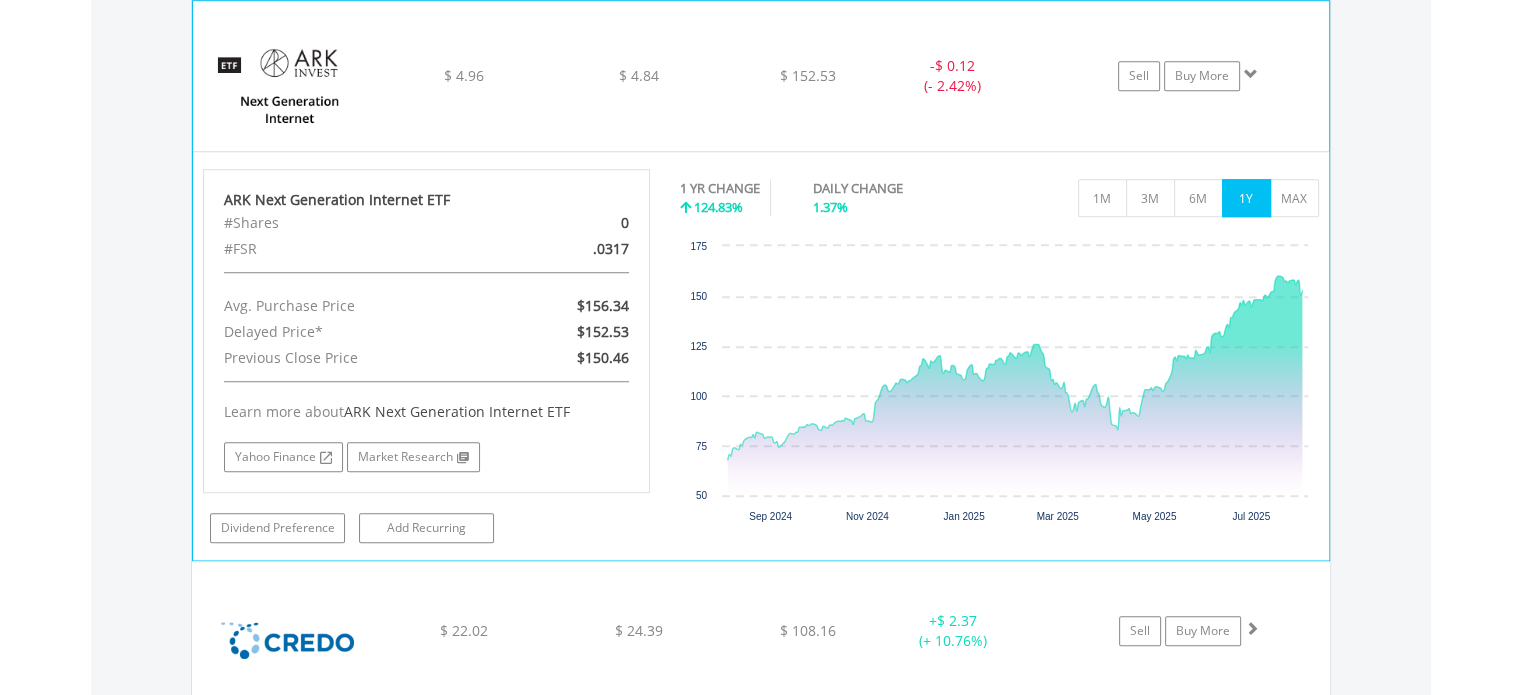 click on "ARK Next Generation Internet ETF
$ [PRICE]
$ [PRICE]
$ [PRICE]
-  $ [PRICE] (- [PERCENTAGE])
Sell
Buy More" at bounding box center [761, 76] 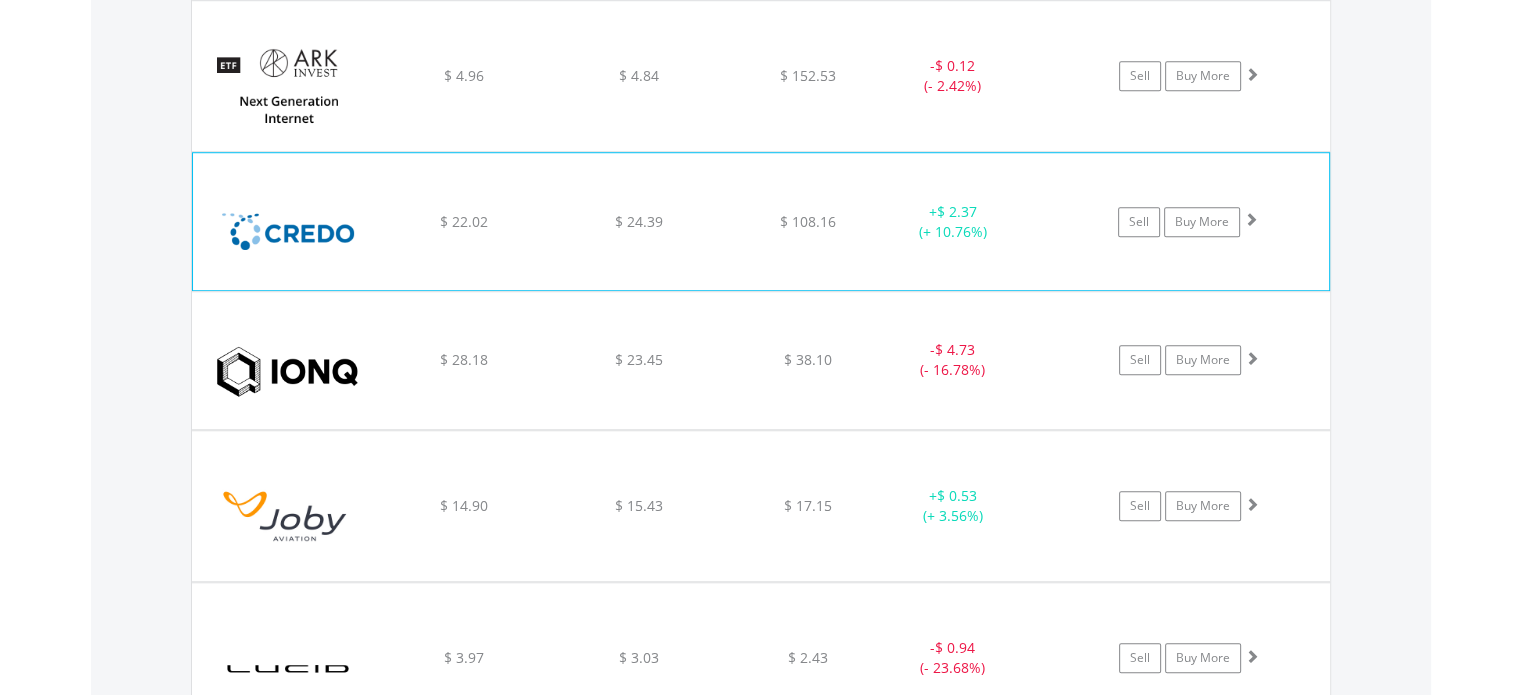 click on "Credo Technology Group Holding
$ [PRICE]
$ [PRICE]
$ [PRICE]
+  $ [PRICE] (+ [PERCENTAGE])
Sell
Buy More" at bounding box center [761, 76] 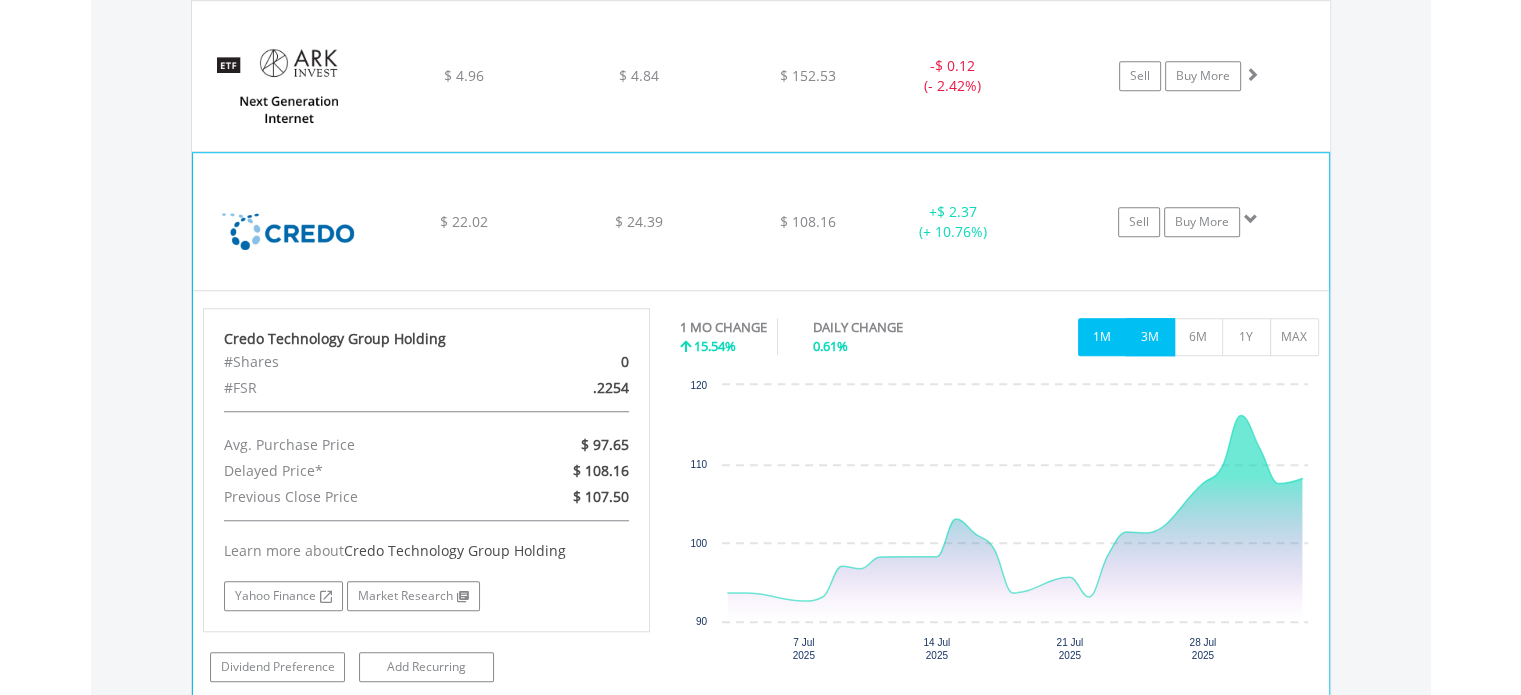 click on "3M" at bounding box center [1150, 337] 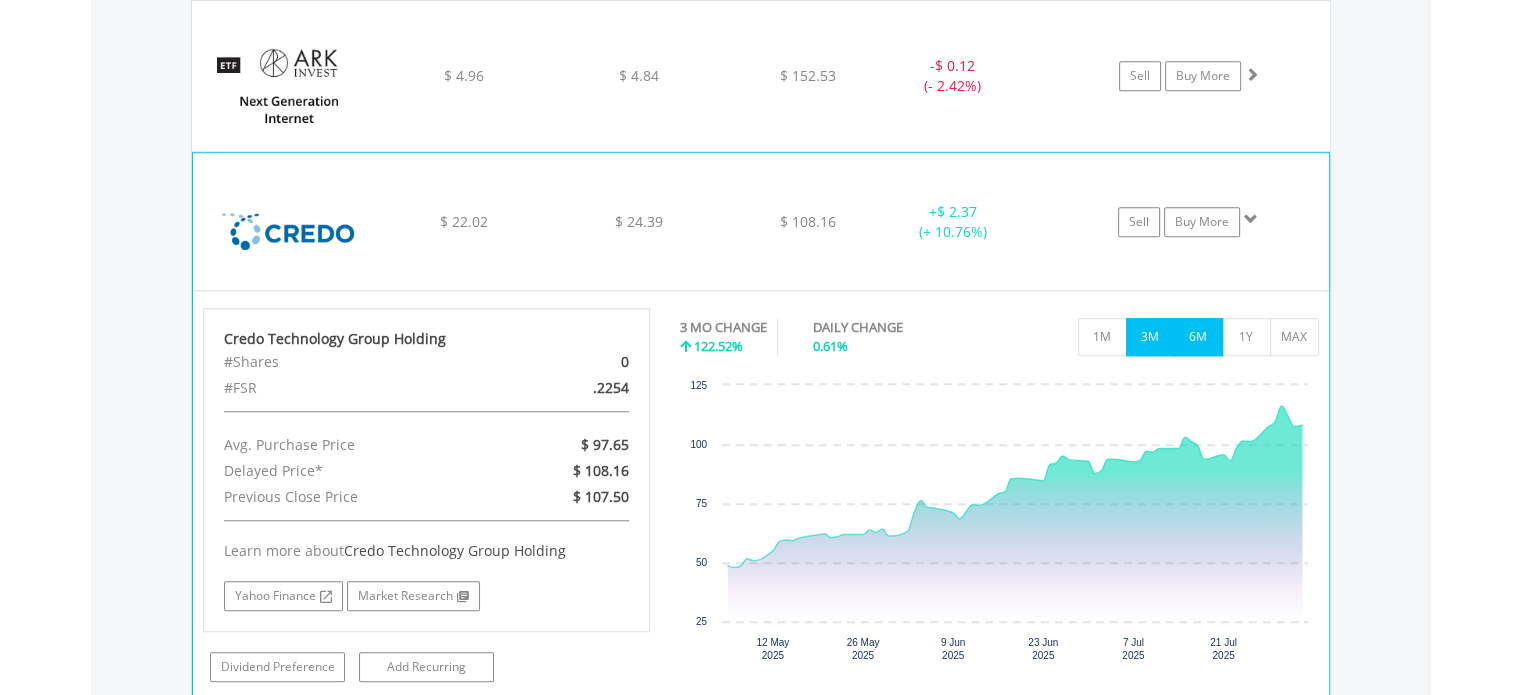 click on "6M" at bounding box center [1198, 337] 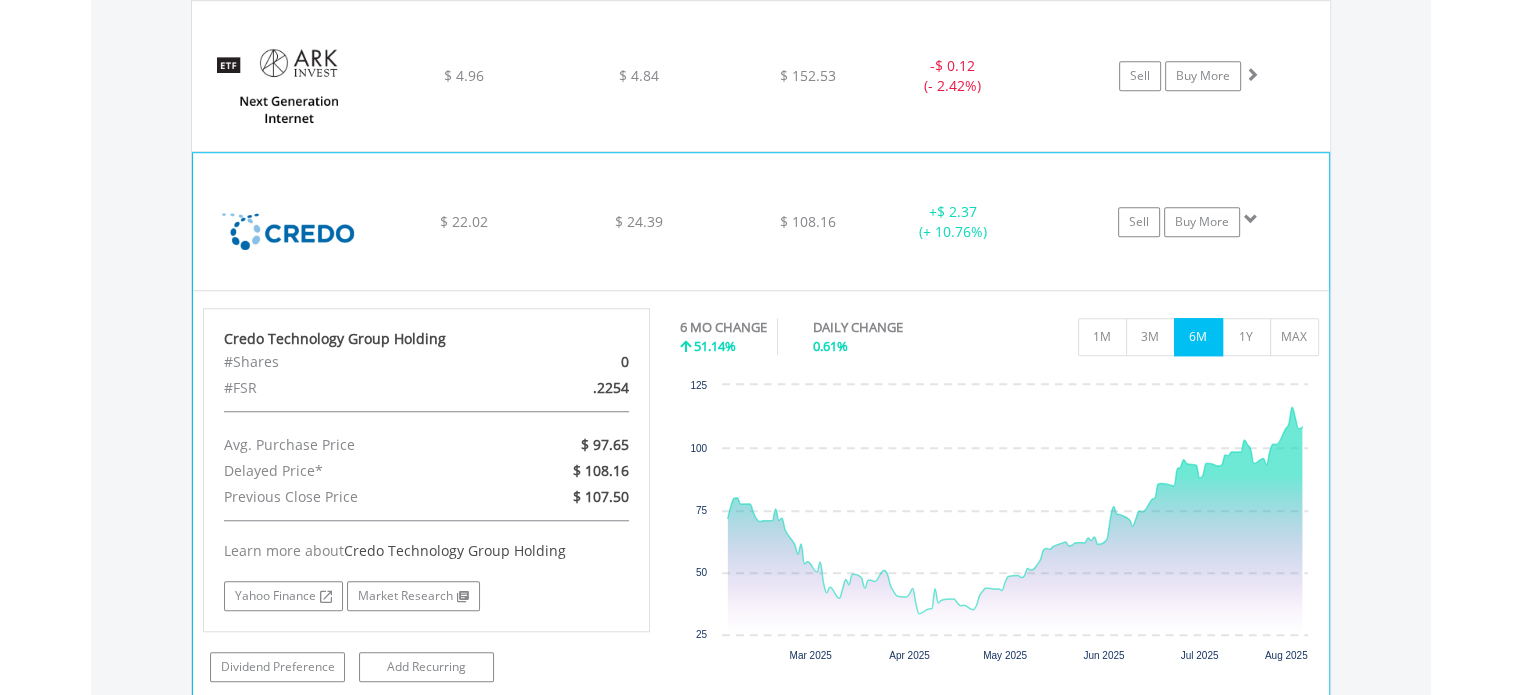 click on "$ 108.16" at bounding box center (808, 76) 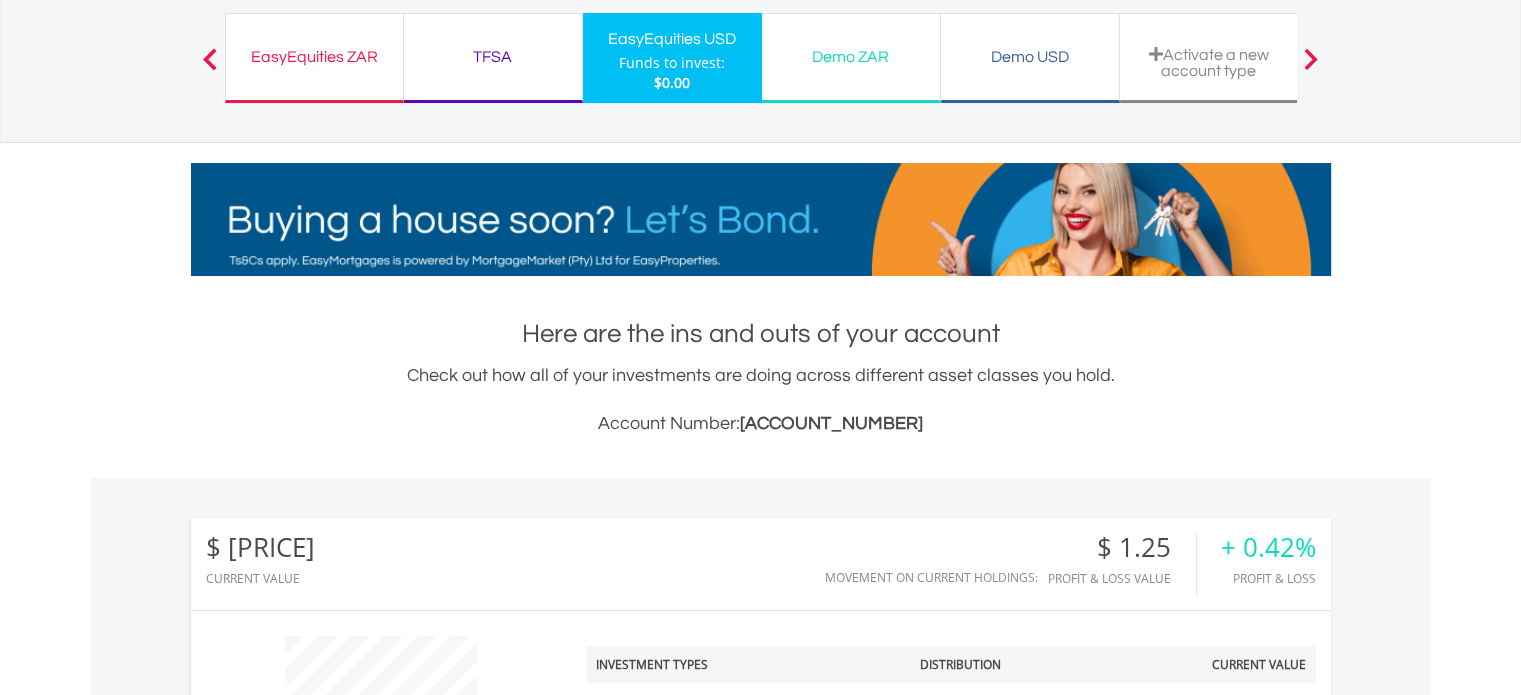 scroll, scrollTop: 0, scrollLeft: 0, axis: both 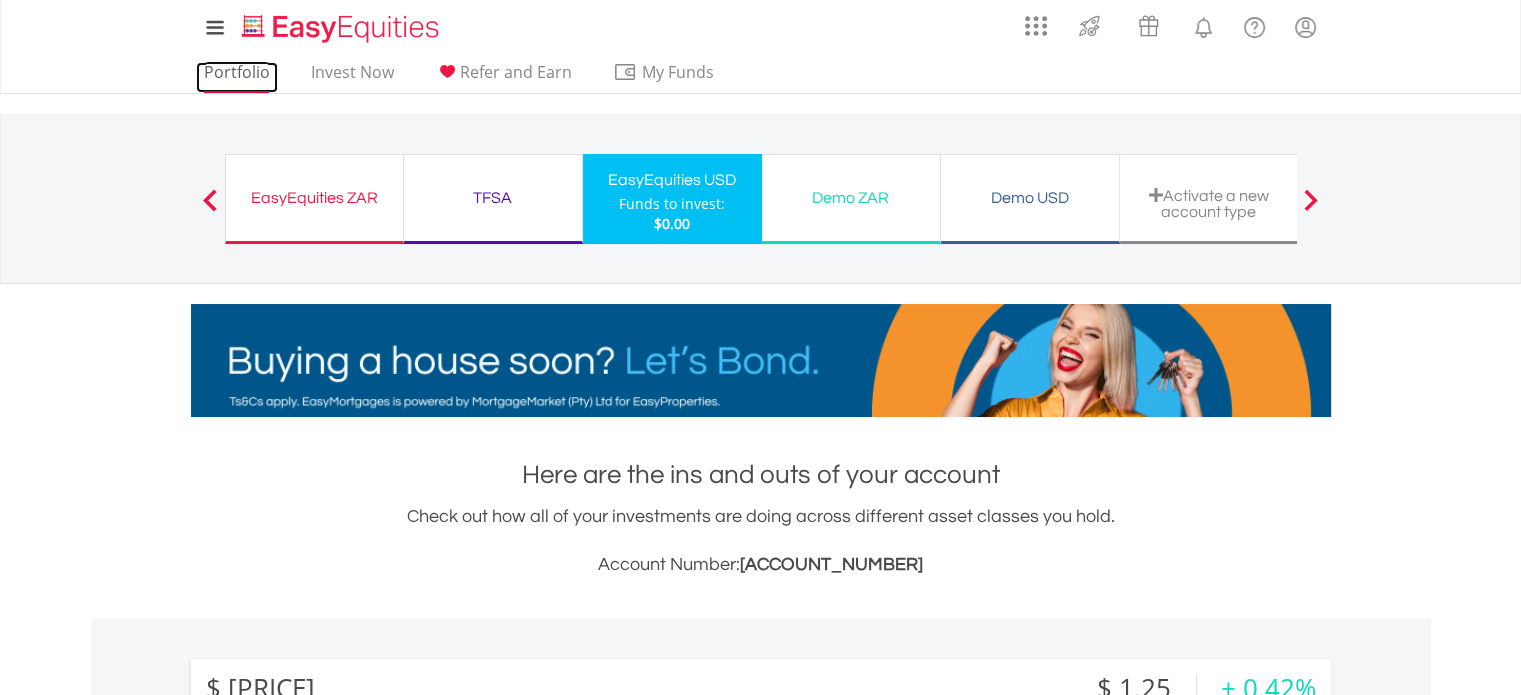click on "Portfolio" at bounding box center (237, 77) 